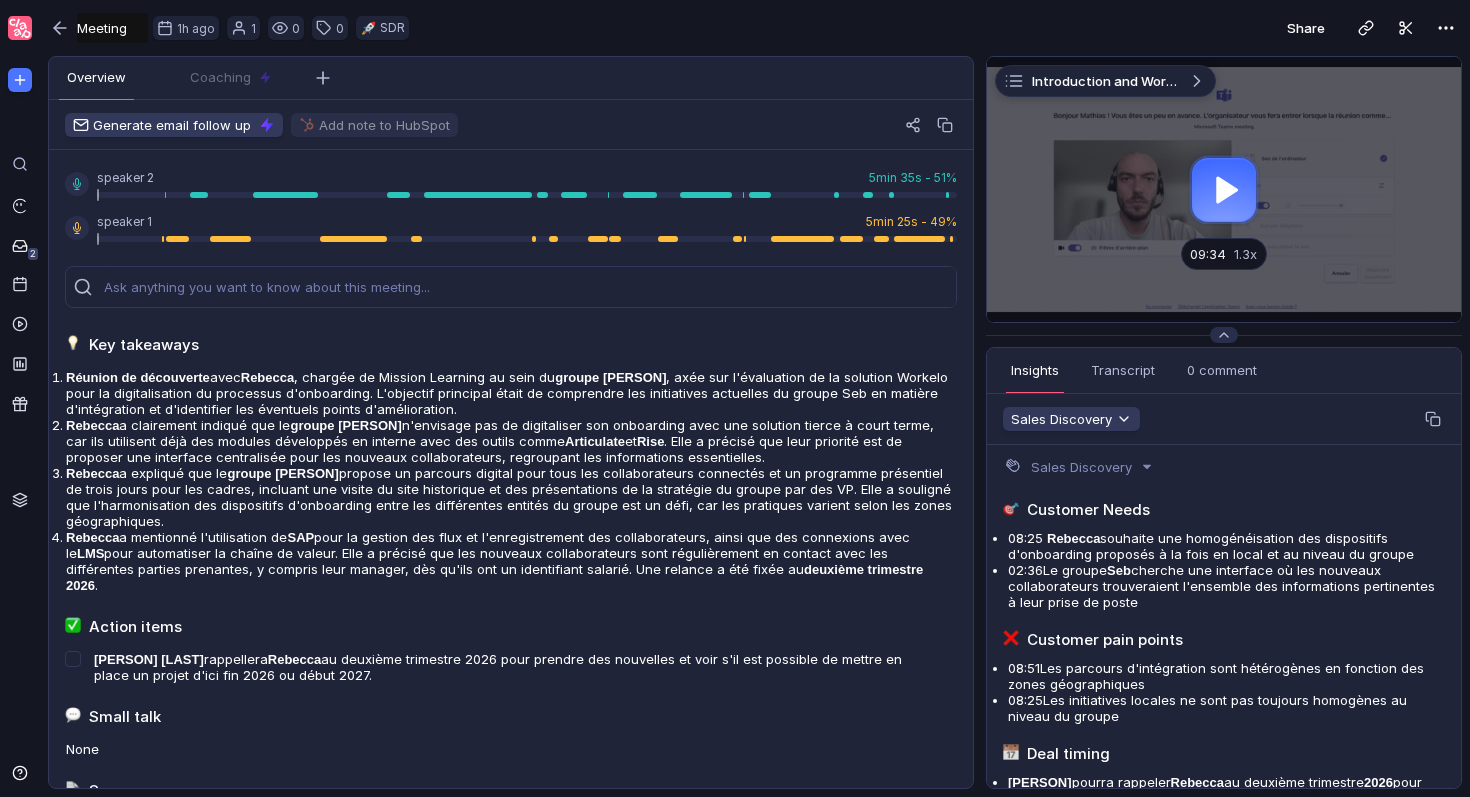 scroll, scrollTop: 0, scrollLeft: 0, axis: both 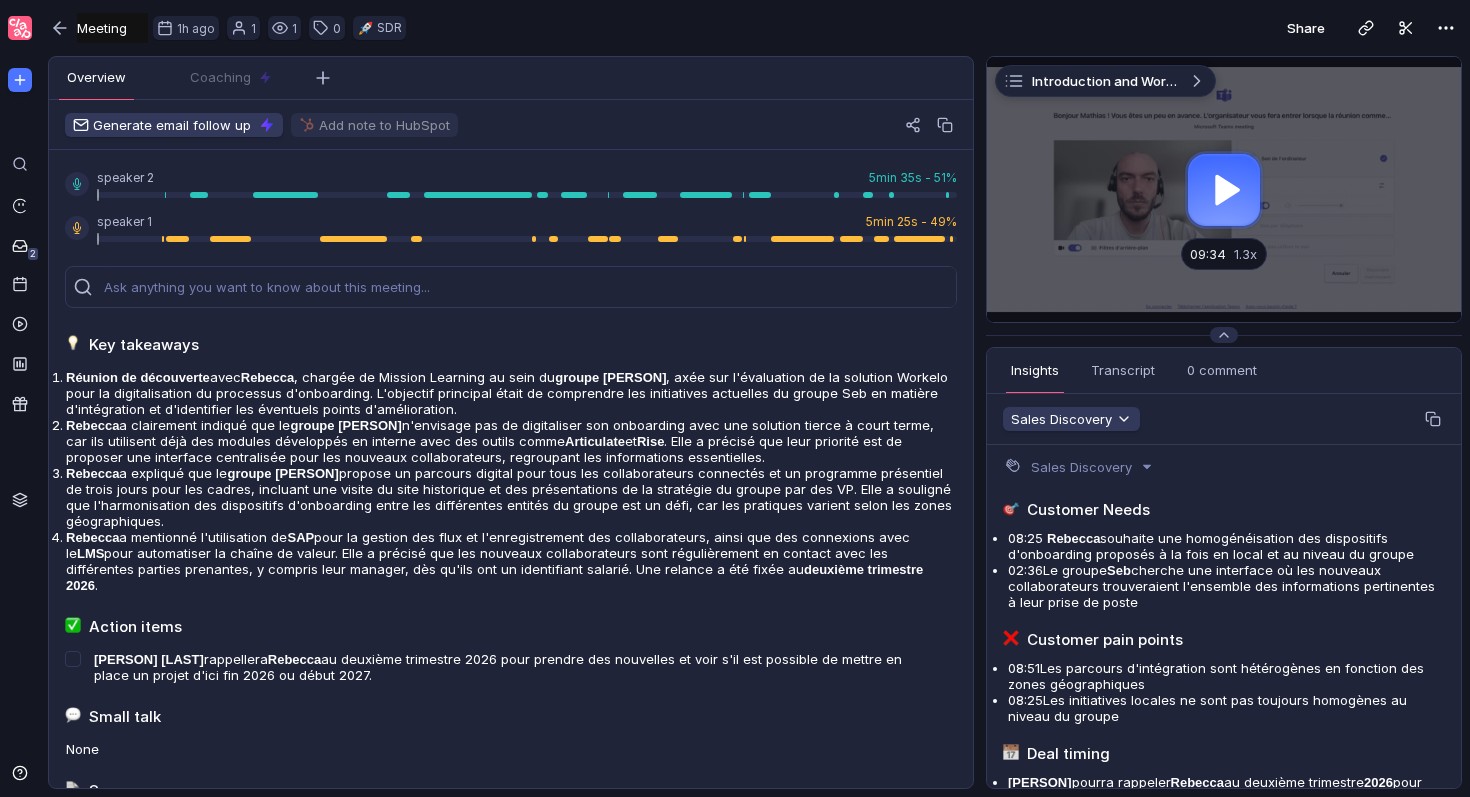 click at bounding box center (1224, 189) 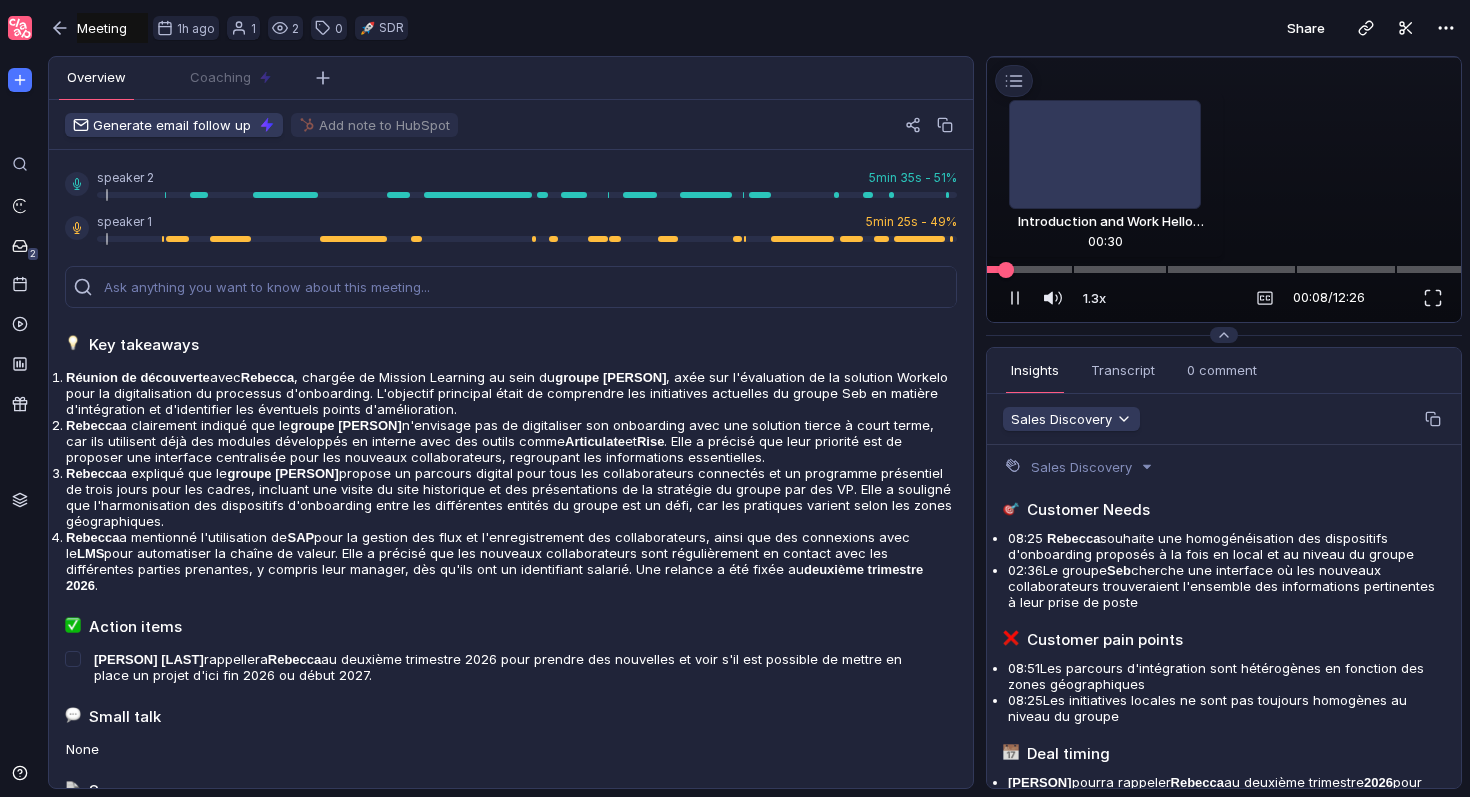 click at bounding box center [1224, 269] 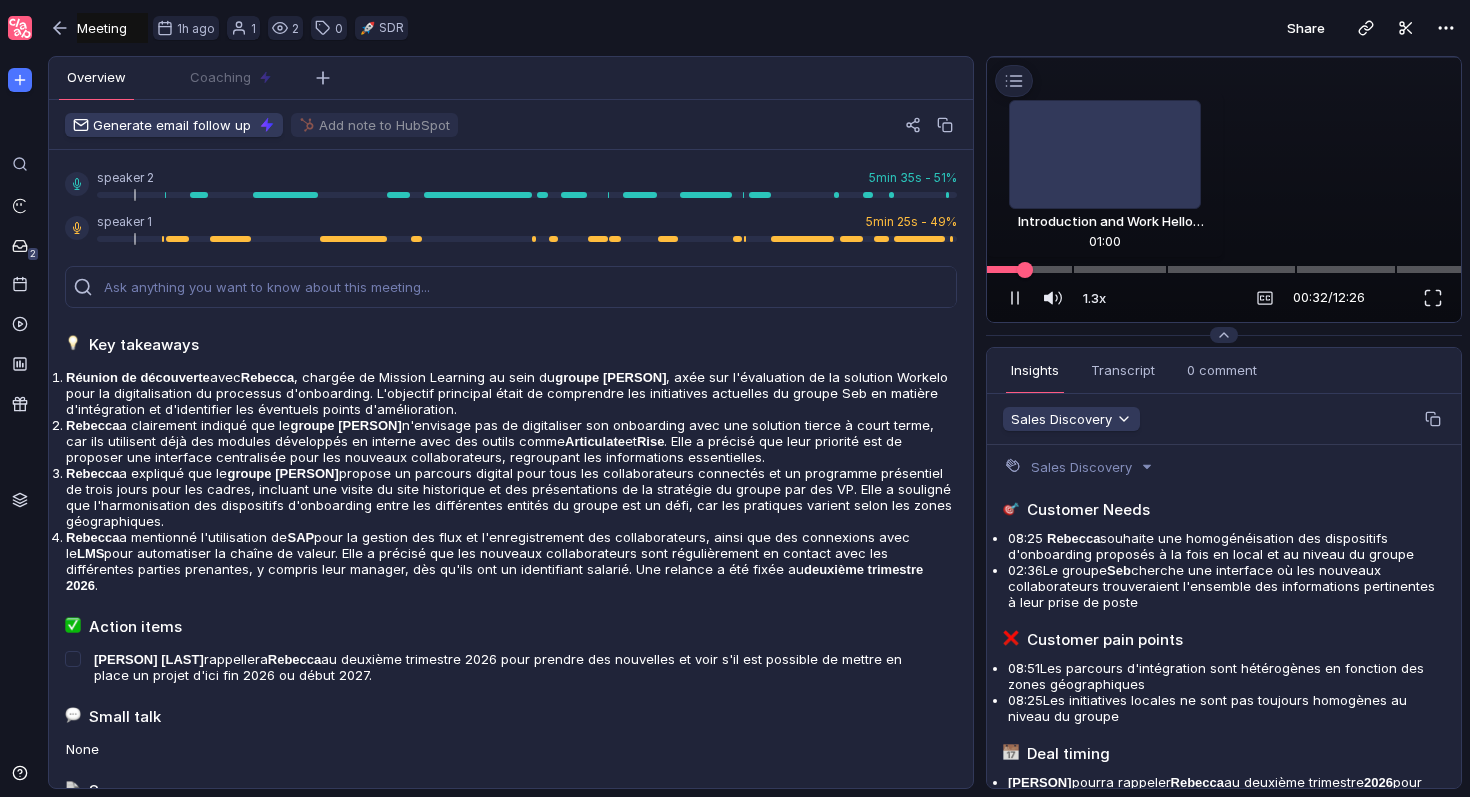 click at bounding box center [1224, 269] 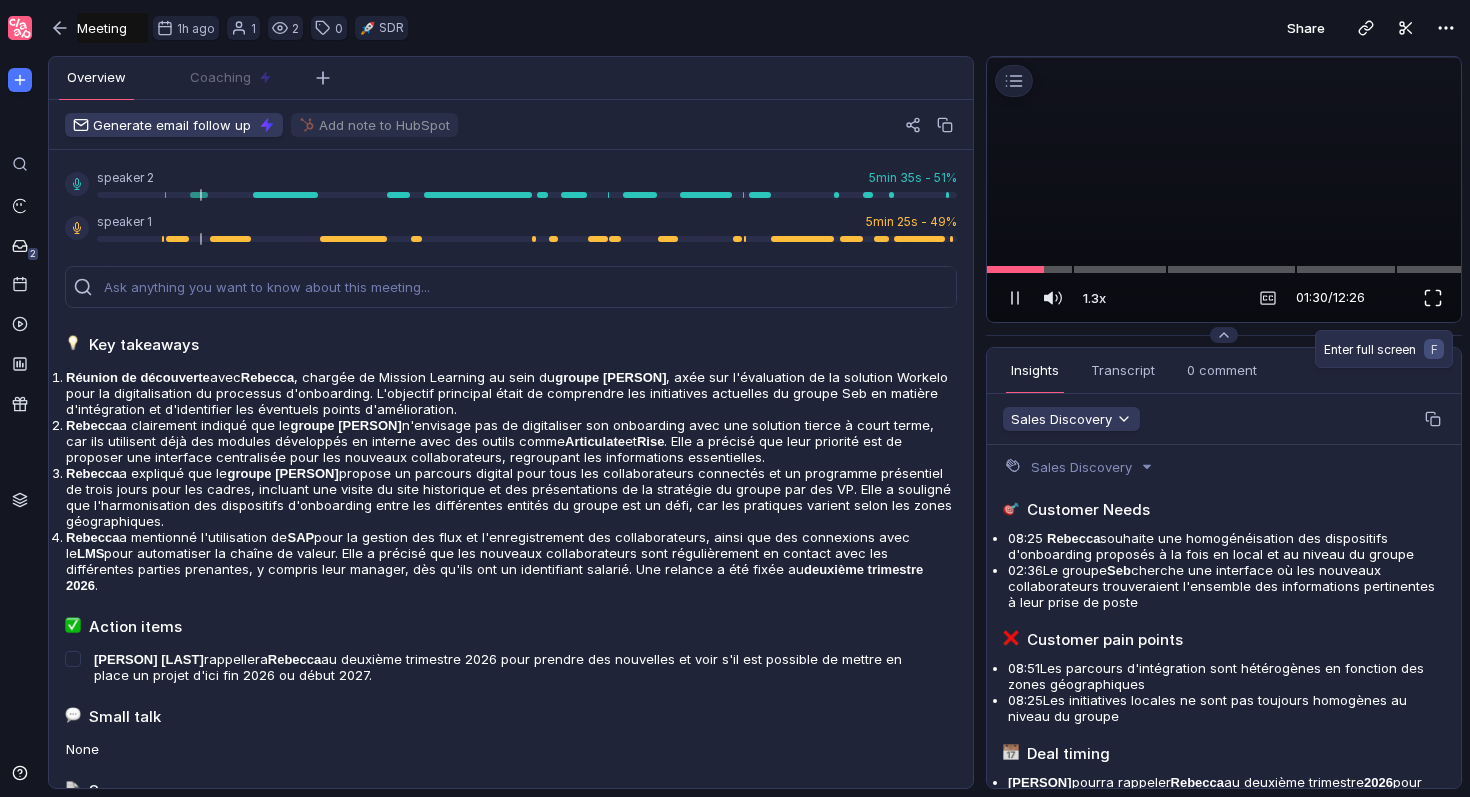 click at bounding box center (1433, 298) 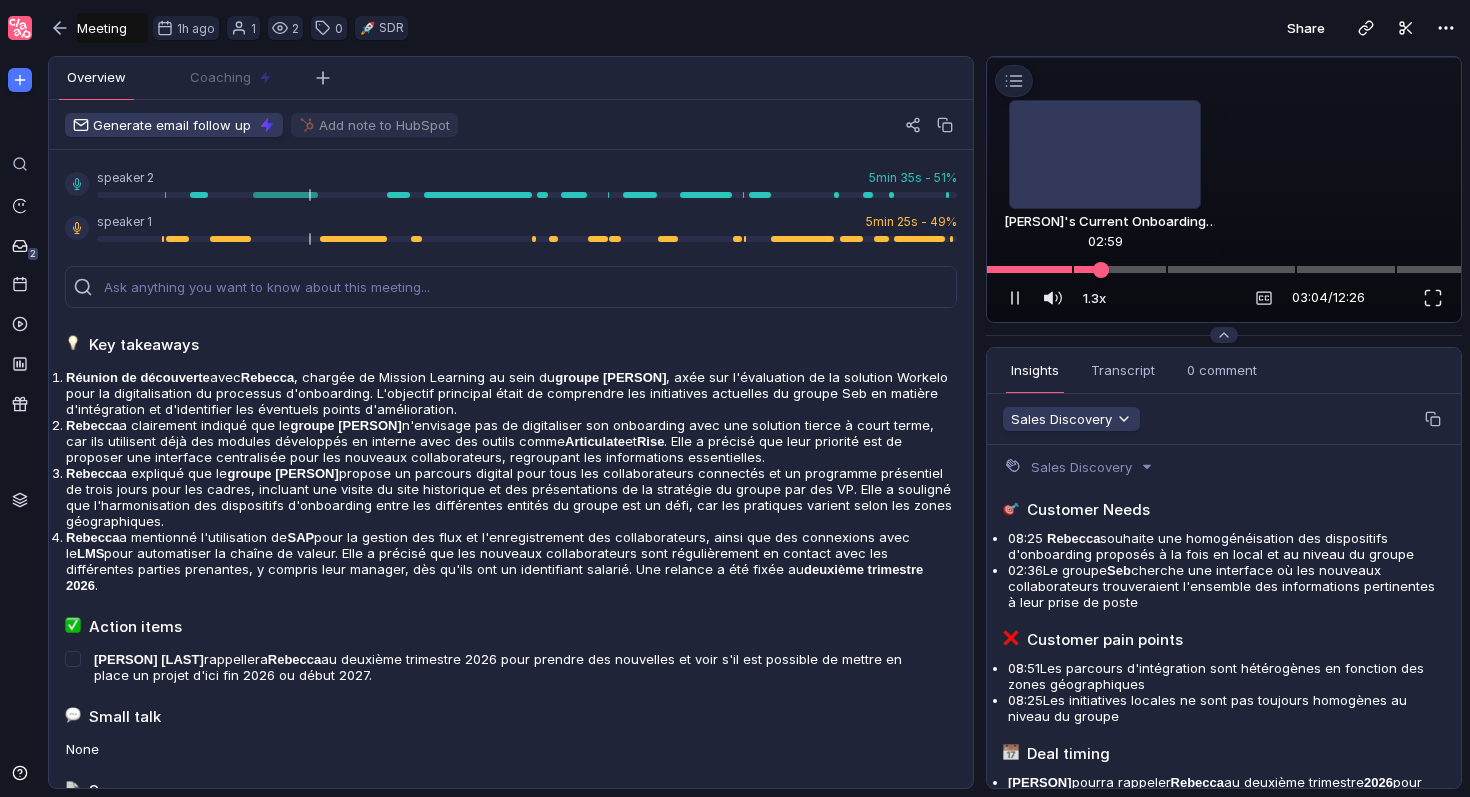 click at bounding box center [1101, 269] 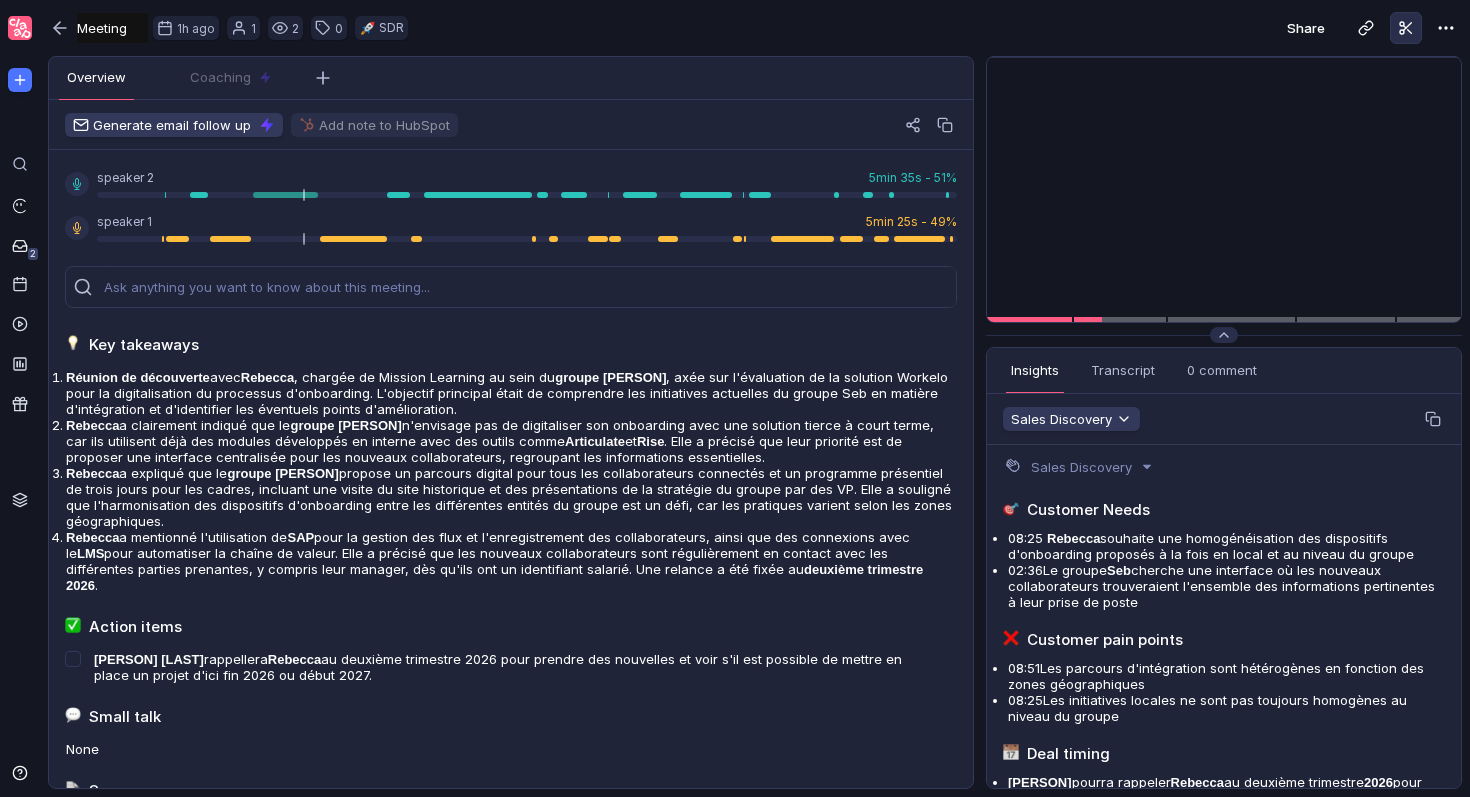 click at bounding box center [1406, 28] 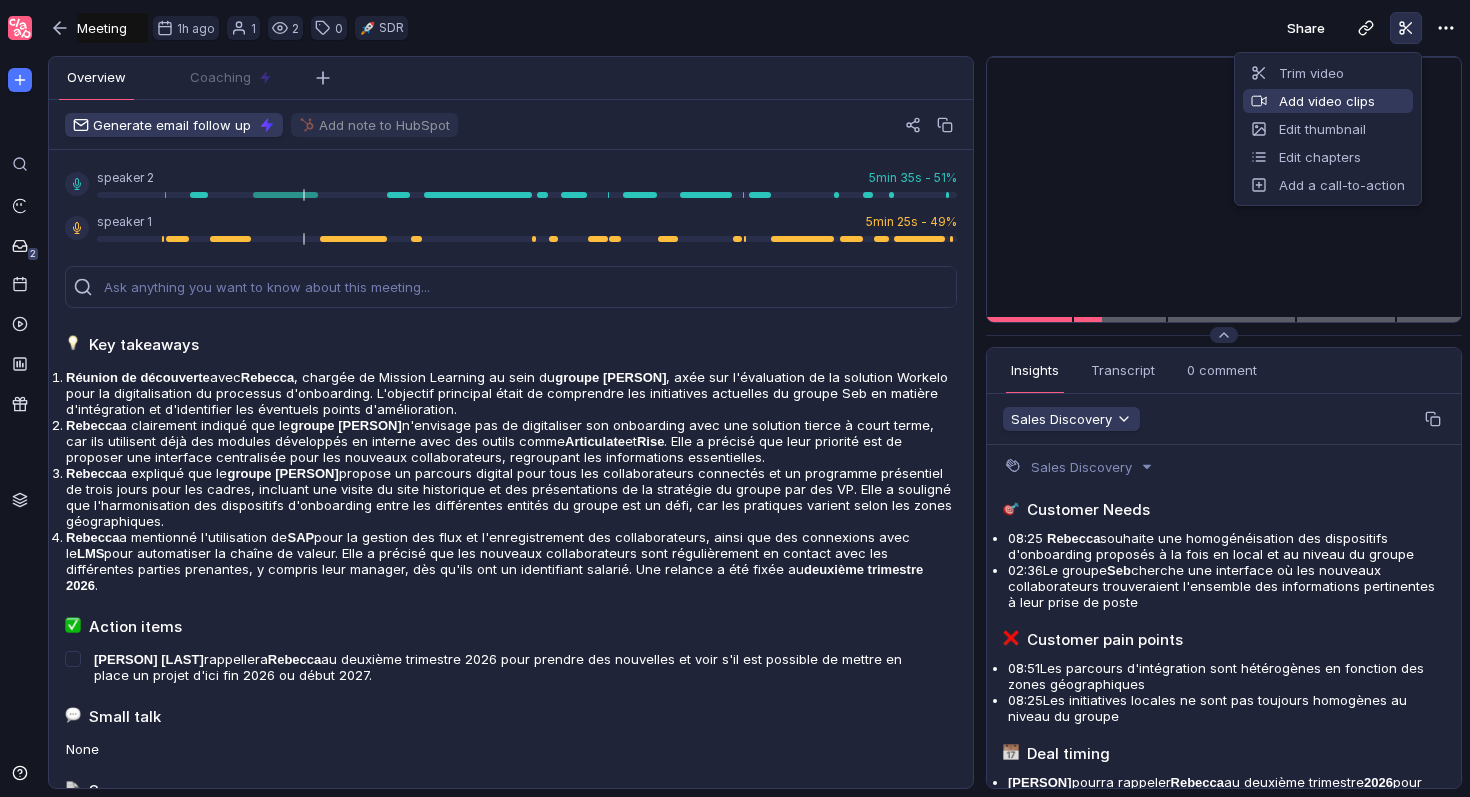 click on "Add video clips" at bounding box center [1328, 101] 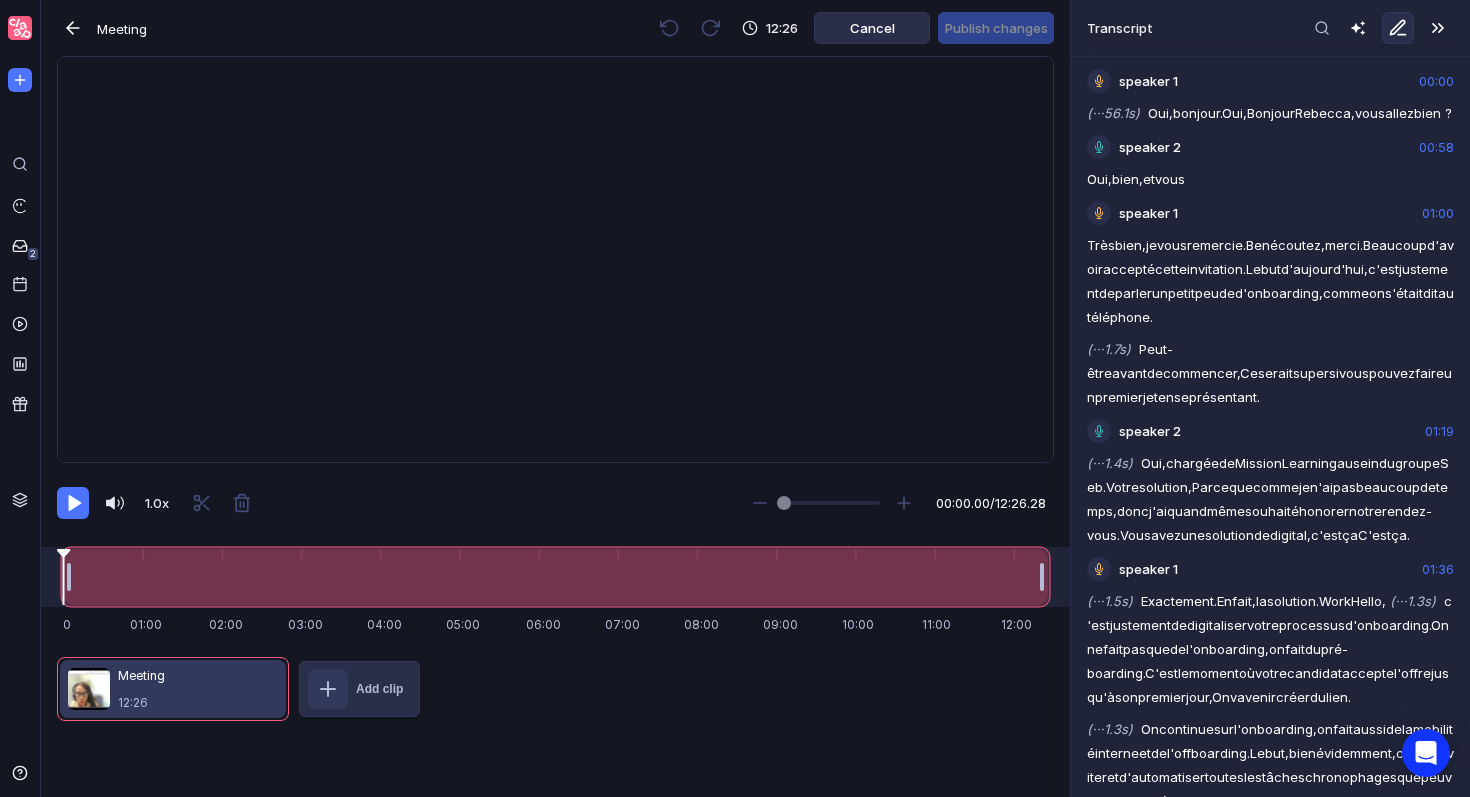 click on "Cancel" at bounding box center (872, 28) 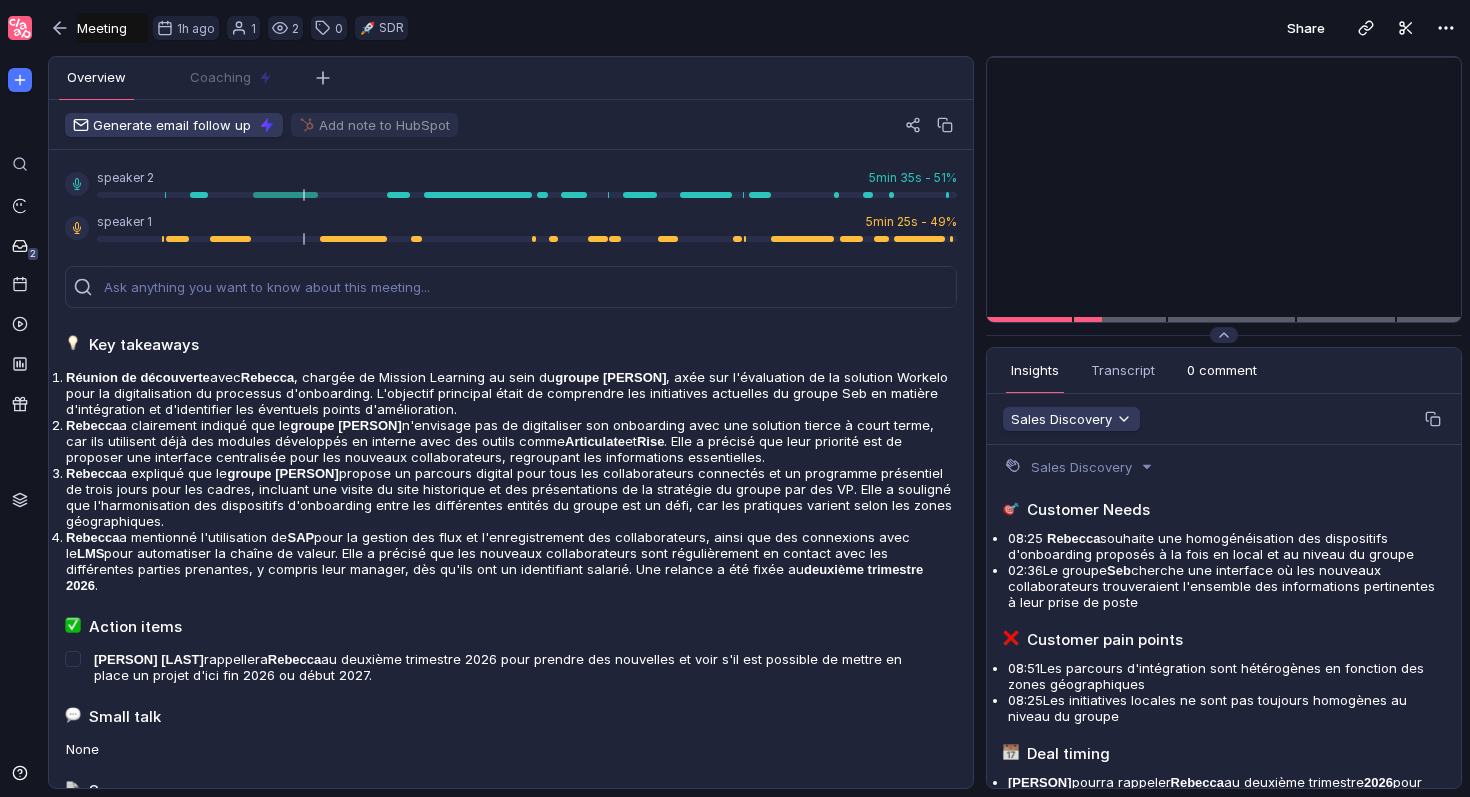 click on "0 comment" at bounding box center [1222, 370] 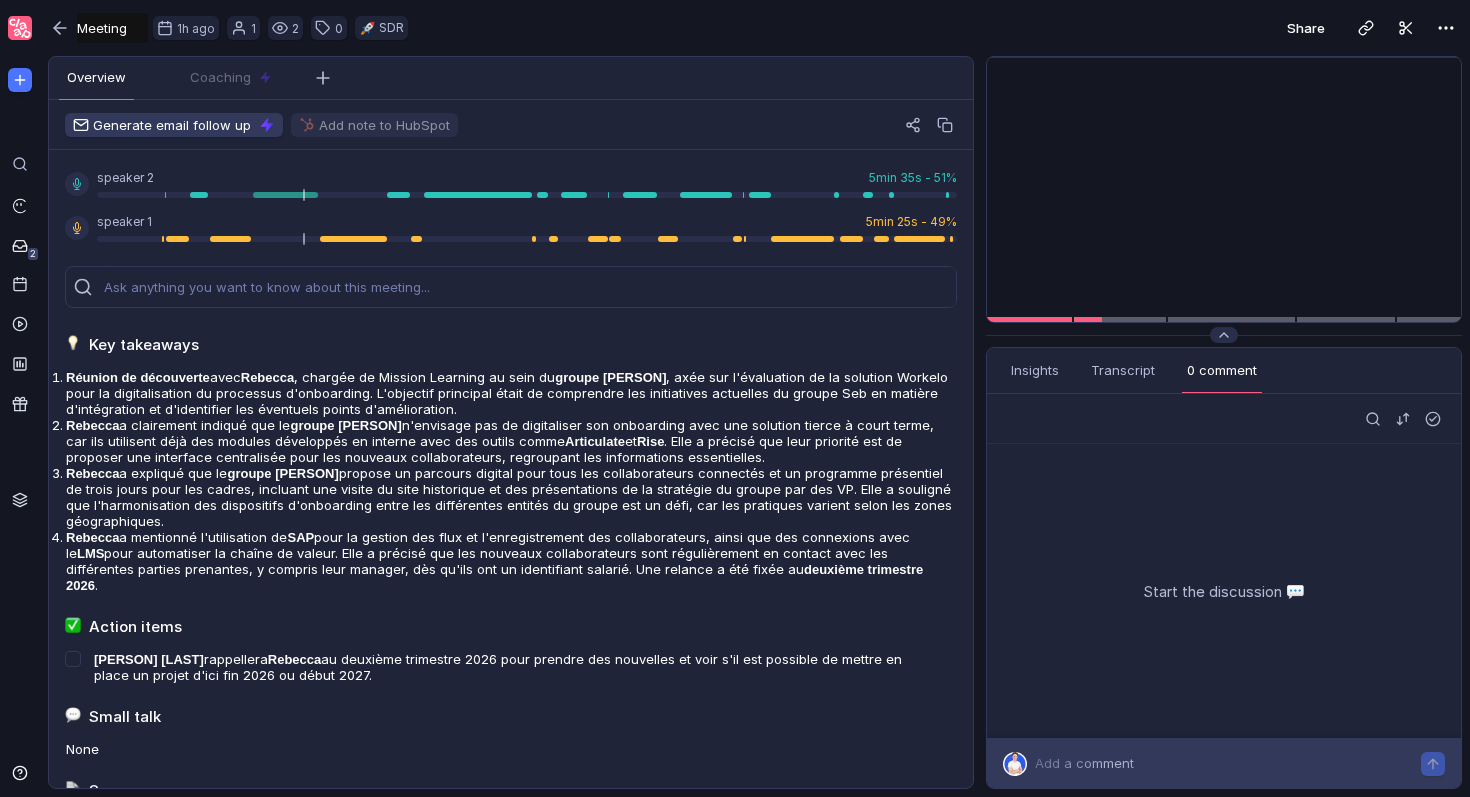 click on "Add a comment" at bounding box center [1084, 763] 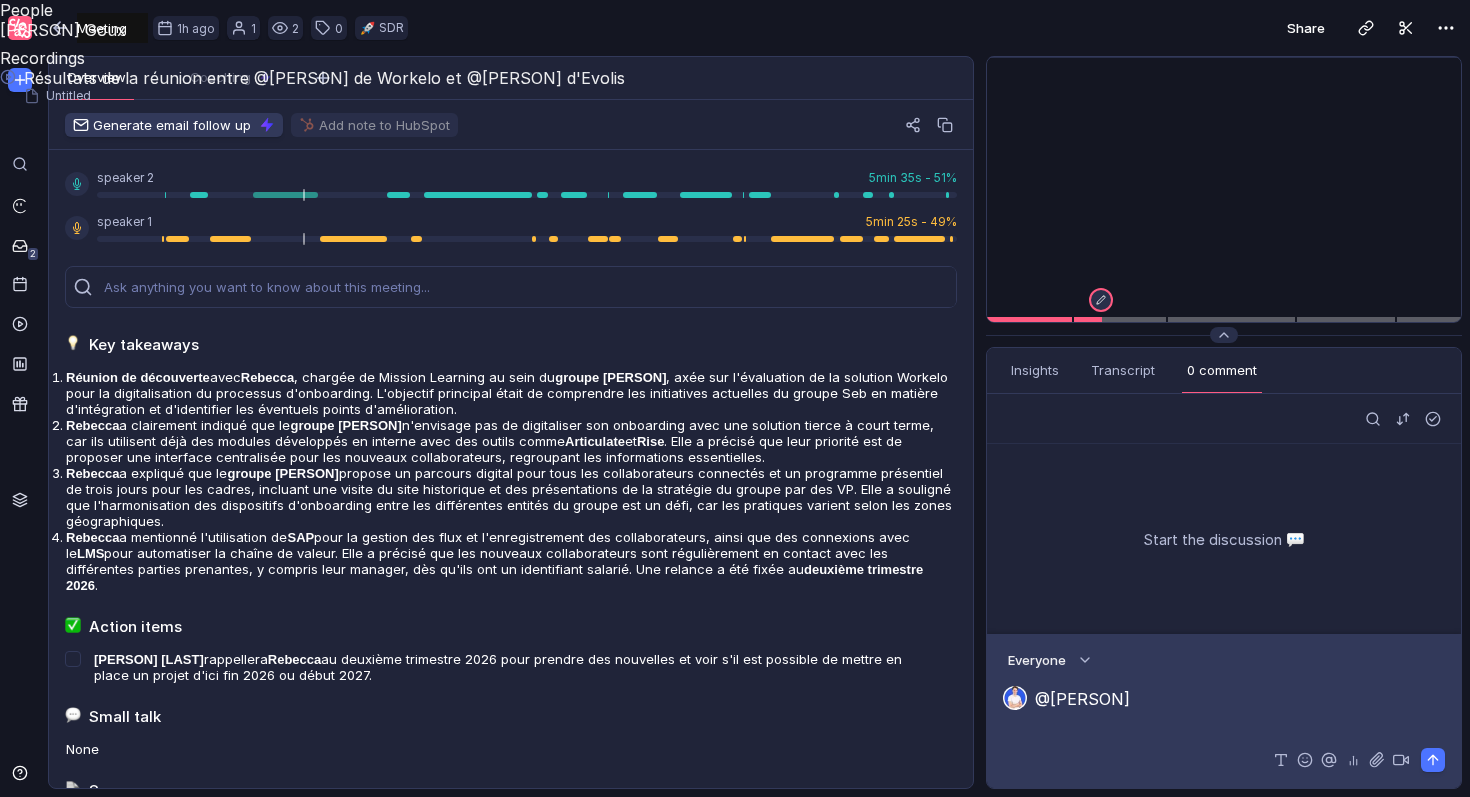 click on "[PERSON]   [LASTNAME]" at bounding box center (735, 30) 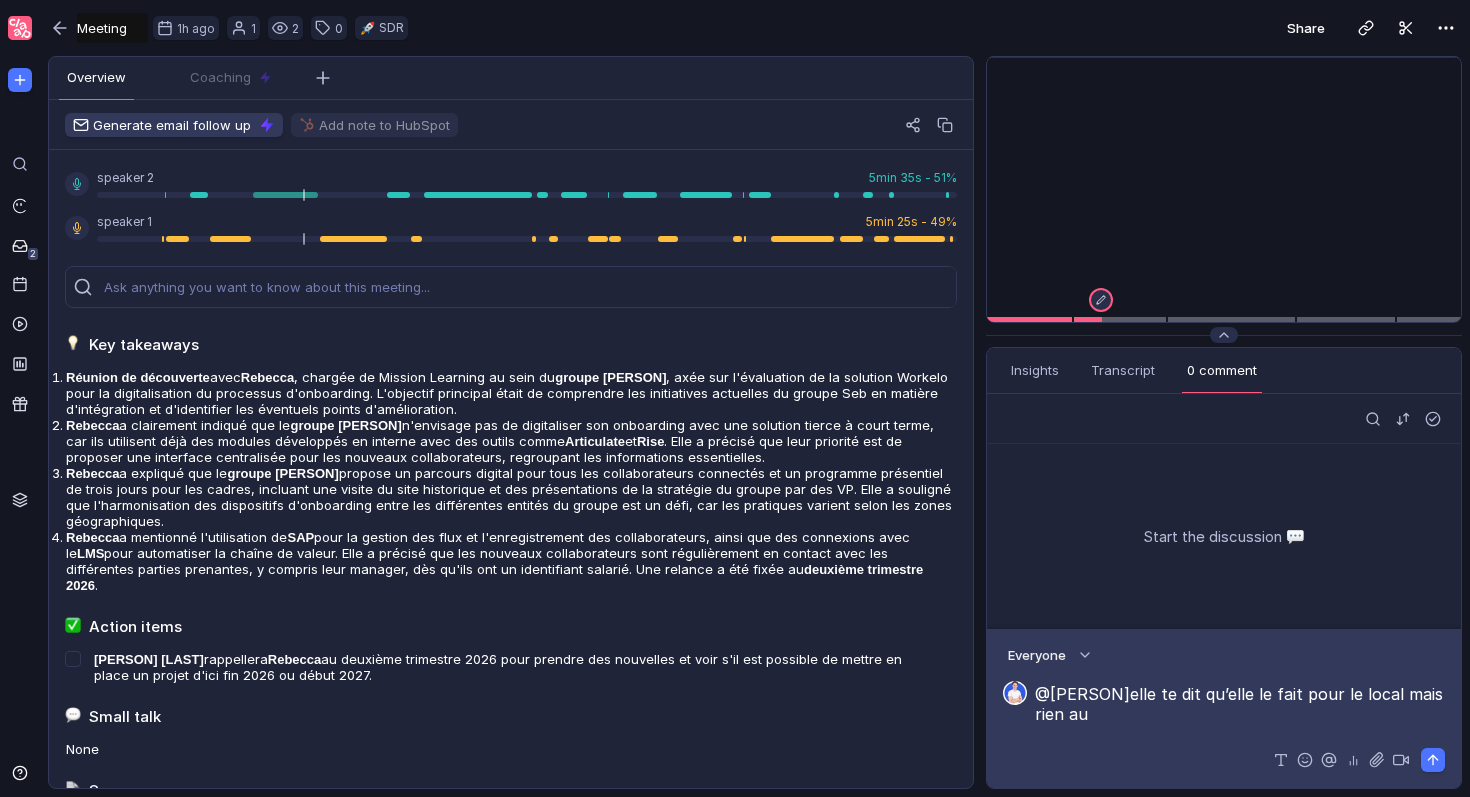 click on "@[PERSON] elle te dit qu’elle le fait pour le local mais rien au" at bounding box center [1240, 704] 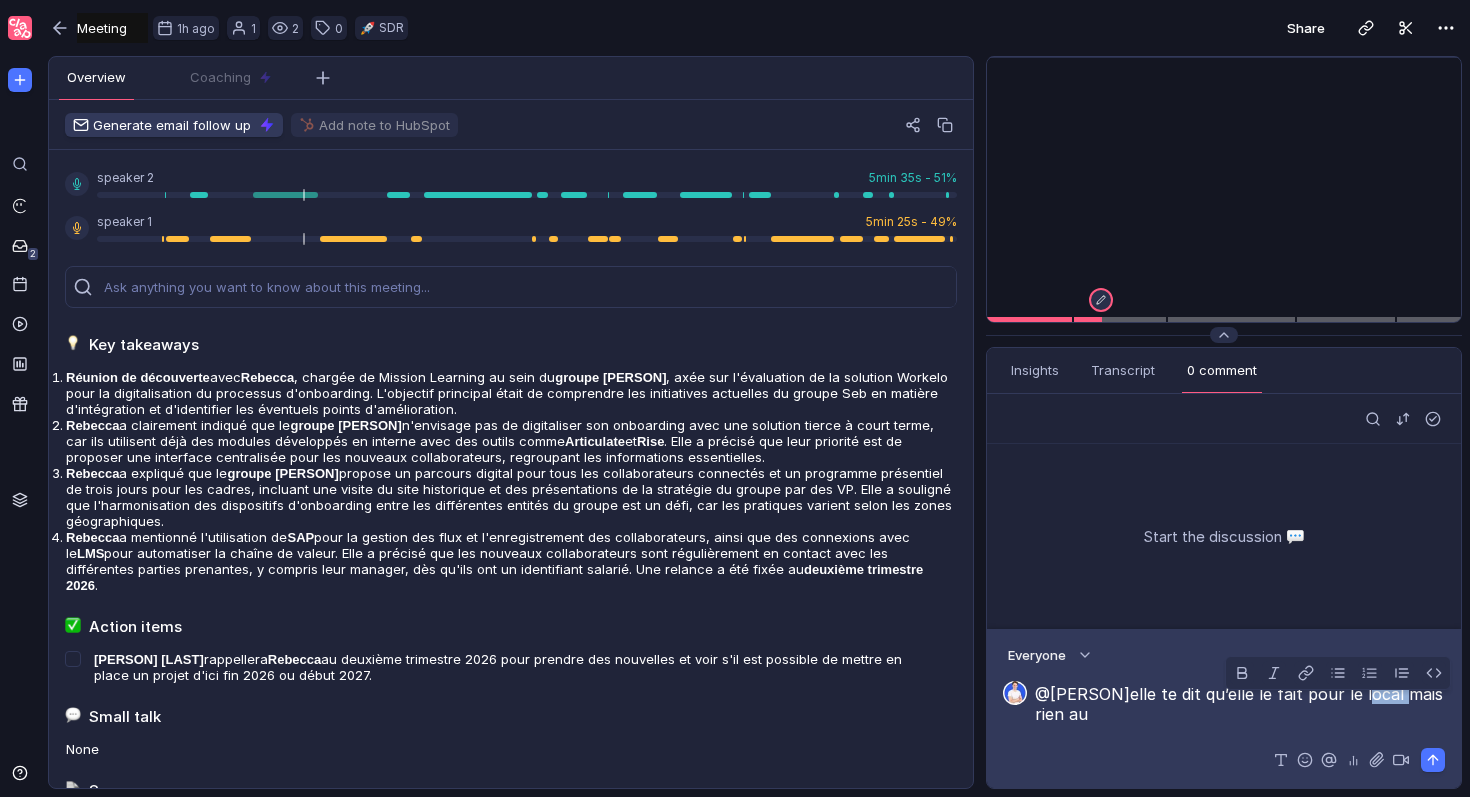 click on "@[PERSON] elle te dit qu’elle le fait pour le local mais rien au" at bounding box center (1240, 704) 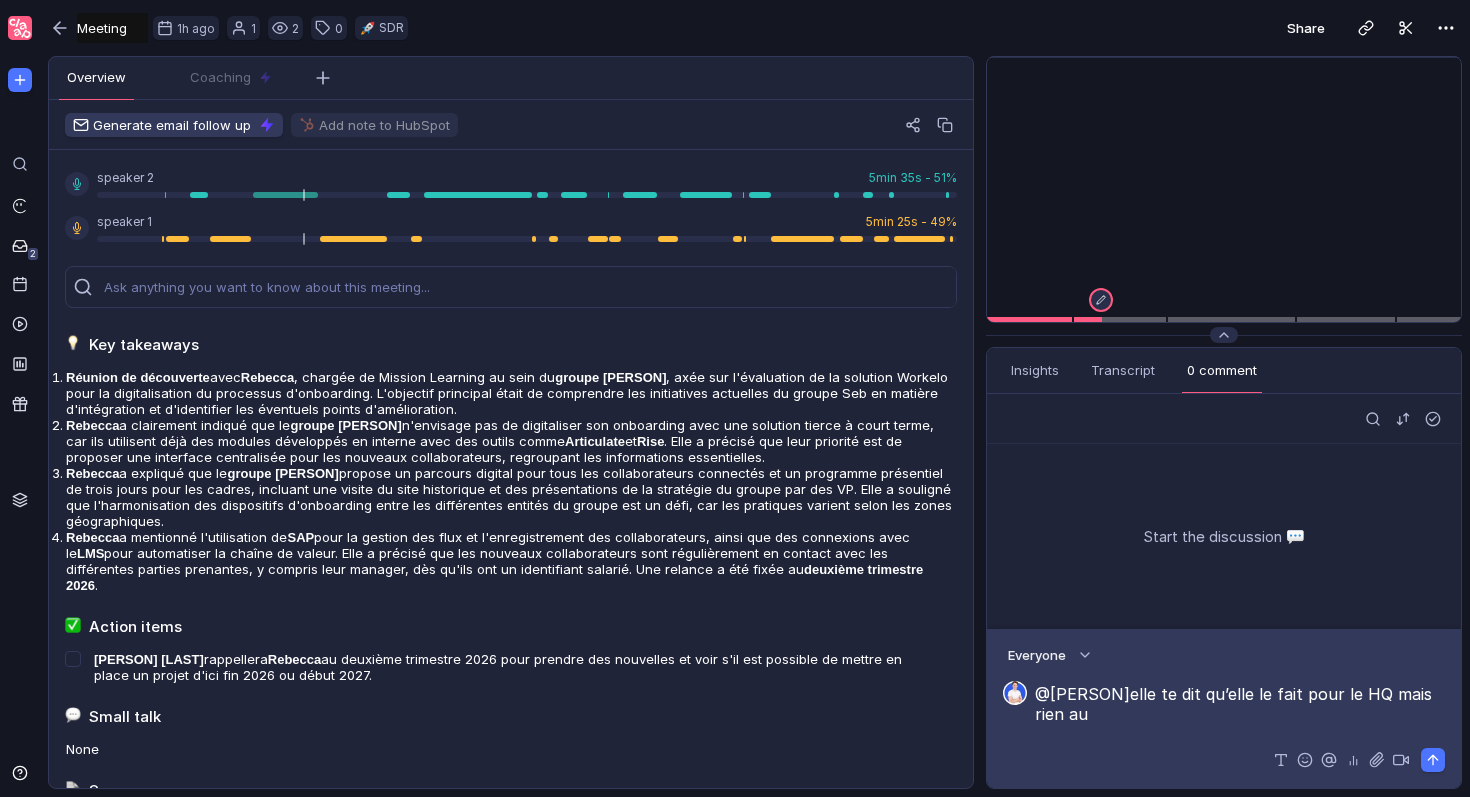 click on "@Mathias Goux  elle te dit qu’elle le fait pour le HQ mais rien au" at bounding box center [1240, 704] 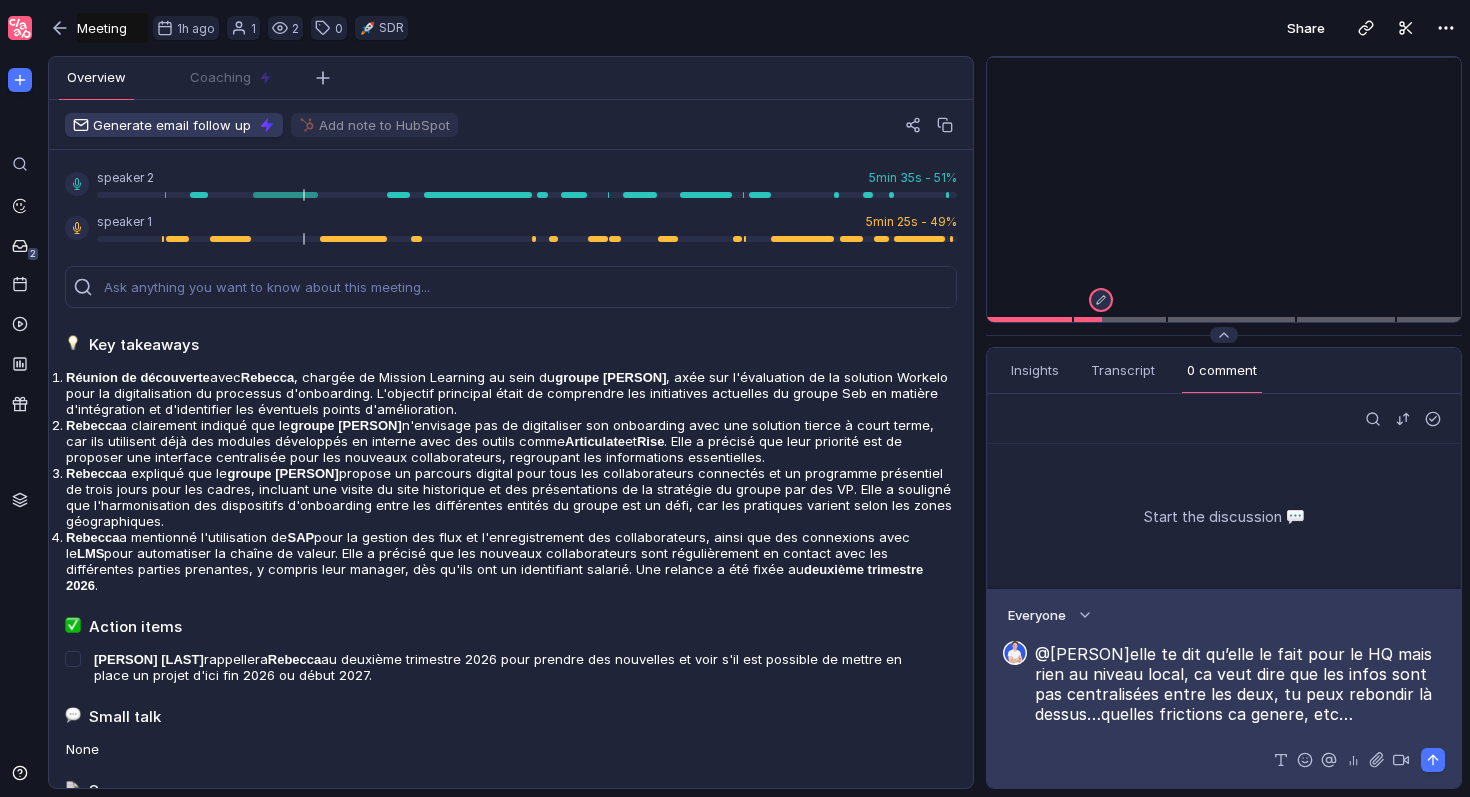 click on "@[PERSON]  elle te dit qu’elle le fait pour le HQ mais rien au niveau local, ca veut dire que les infos sont pas centralisées entre les deux, tu peux rebondir là dessus…quelles frictions ca genere, etc…" at bounding box center (1240, 684) 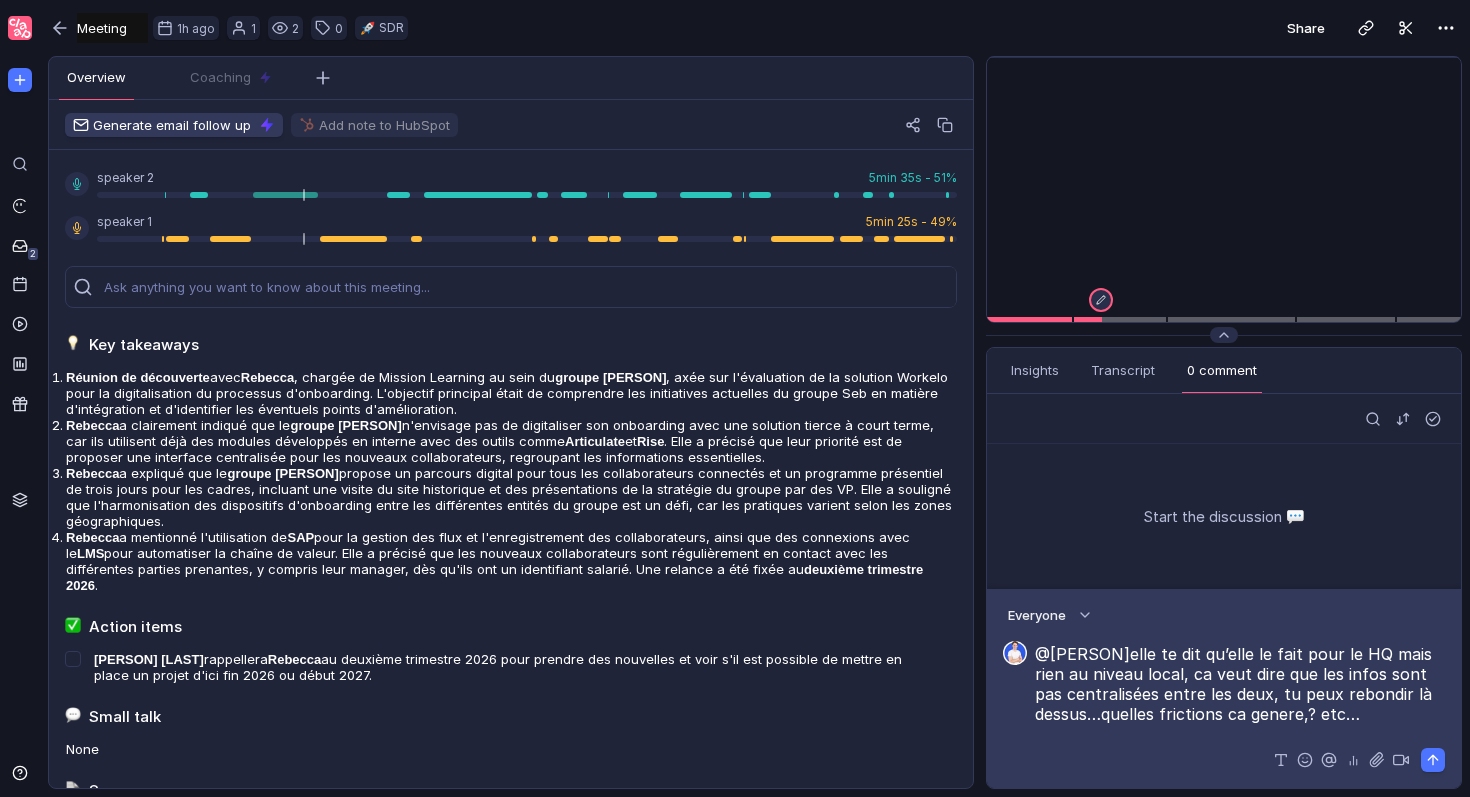 click on "@Mathias [NAME] elle te dit qu’elle le fait pour le HQ mais rien au niveau local, ca veut dire que les infos sont pas centralisées entre les deux, tu peux rebondir là dessus…quelles frictions ca genere,? etc…" at bounding box center (1240, 684) 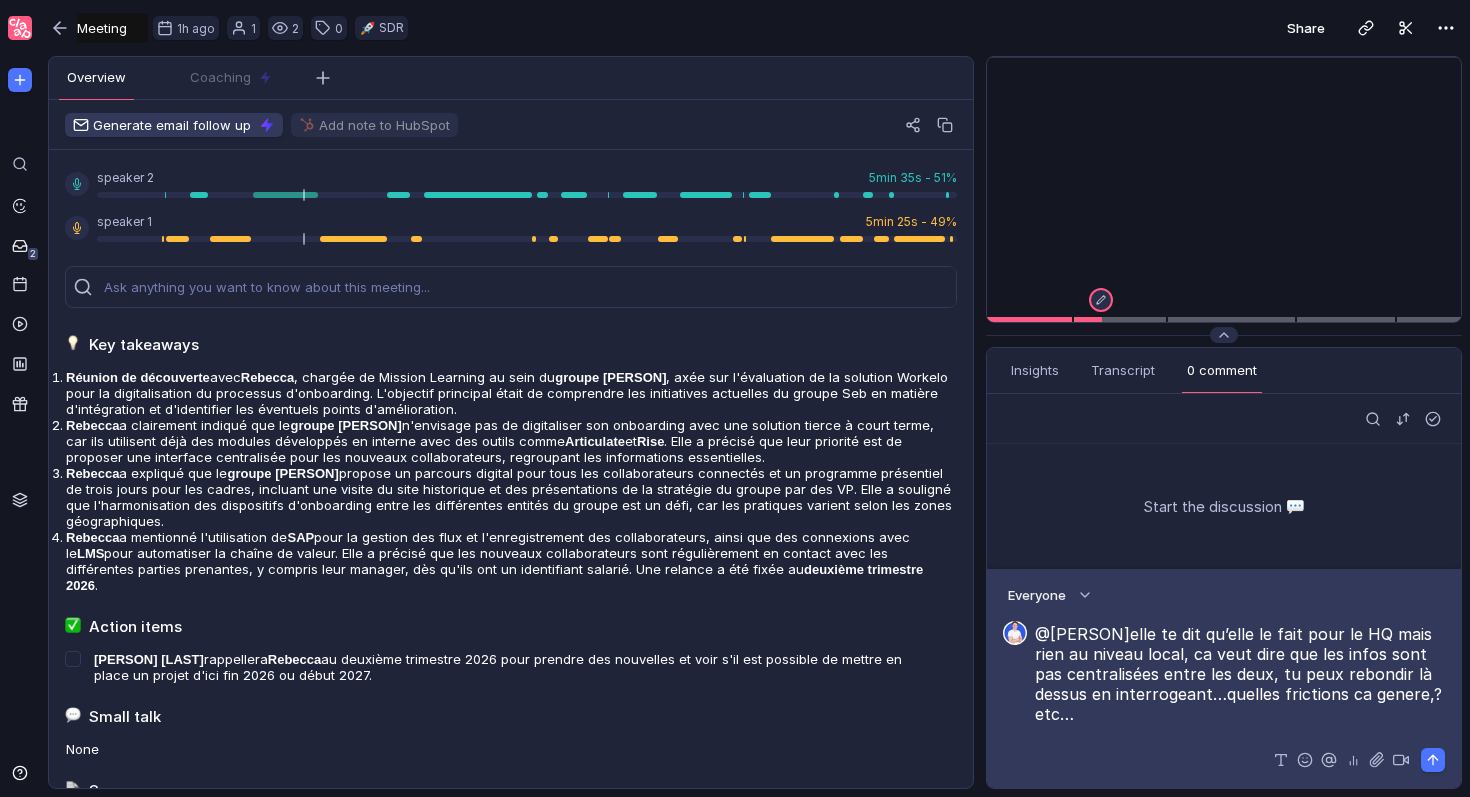 click on "@Mathias [NAME] elle te dit qu’elle le fait pour le HQ mais rien au niveau local, ca veut dire que les infos sont pas centralisées entre les deux, tu peux rebondir là dessus en interrogeant…quelles frictions ca genere,? etc…" at bounding box center [1240, 674] 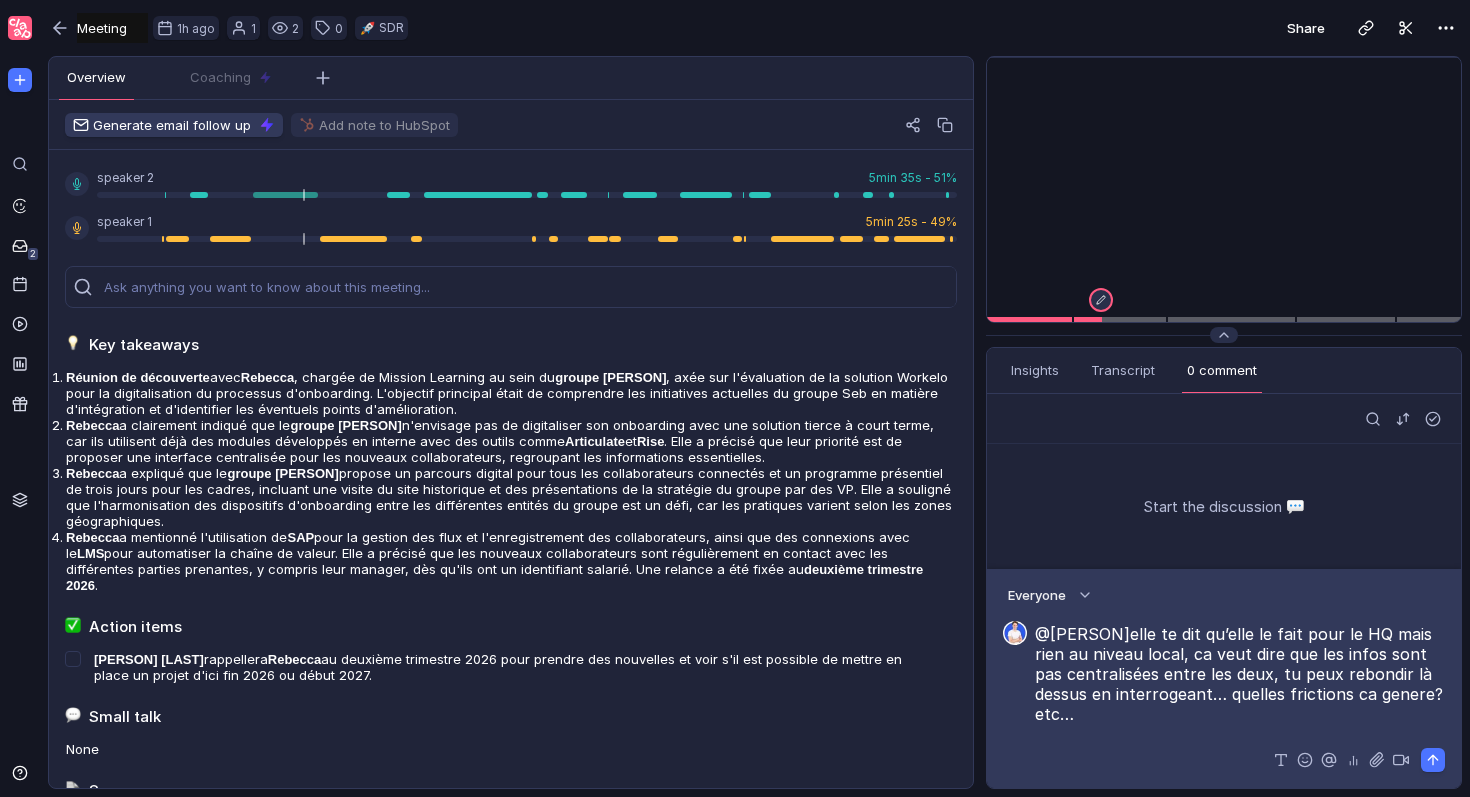 click on "@[PERSON] elle te dit qu’elle le fait pour le HQ mais rien au niveau local, ca veut dire que les infos sont pas centralisées entre les deux, tu peux rebondir là dessus en interrogeant…quelles frictions ca genere? etc…" at bounding box center [1240, 674] 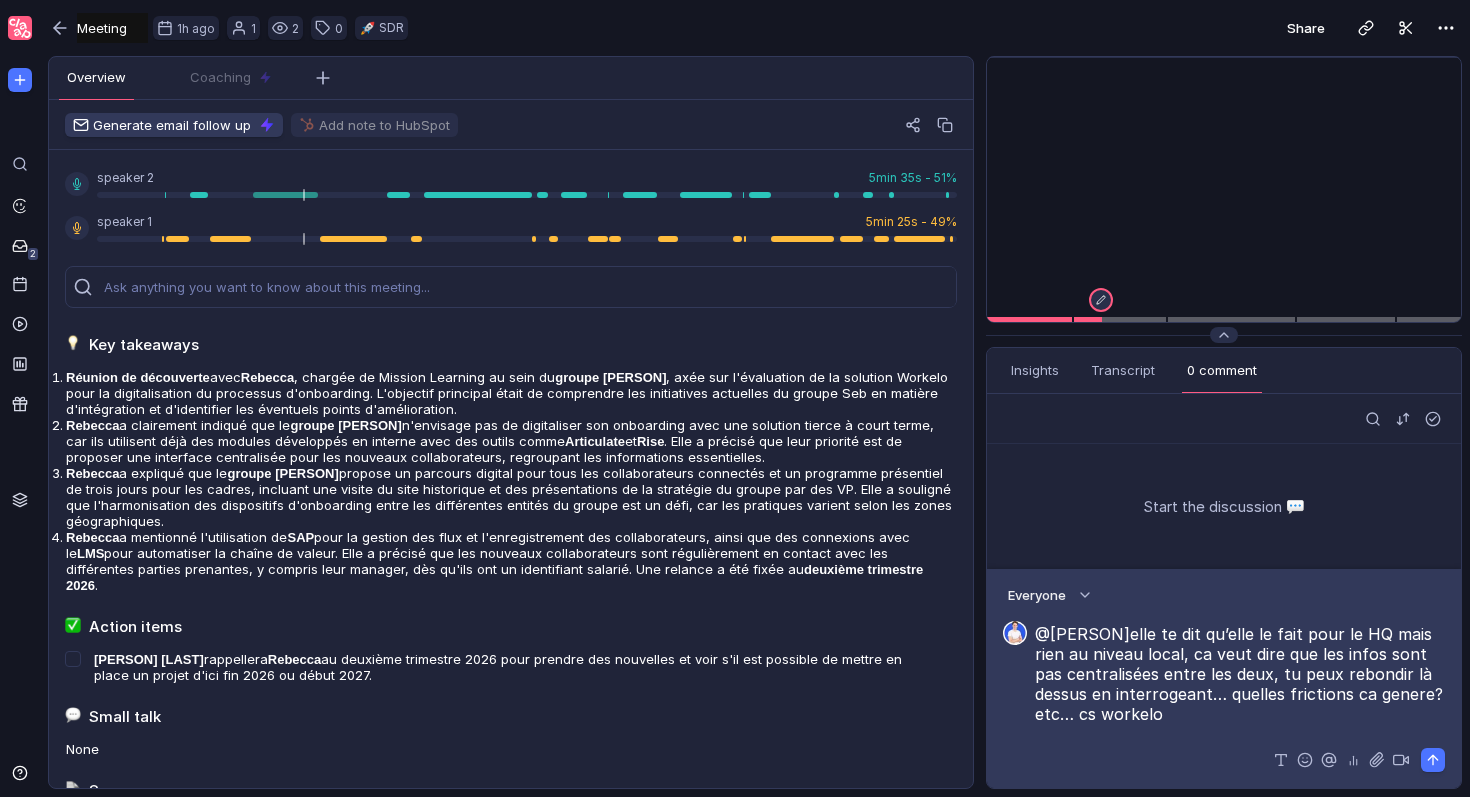 click on "@[PERSON] elle te dit qu’elle le fait pour le HQ mais rien au niveau local, ca veut dire que les infos sont pas centralisées entre les deux, tu peux rebondir là dessus en interrogeant…quelles frictions ca genere? etc… cs workelo" at bounding box center (1240, 674) 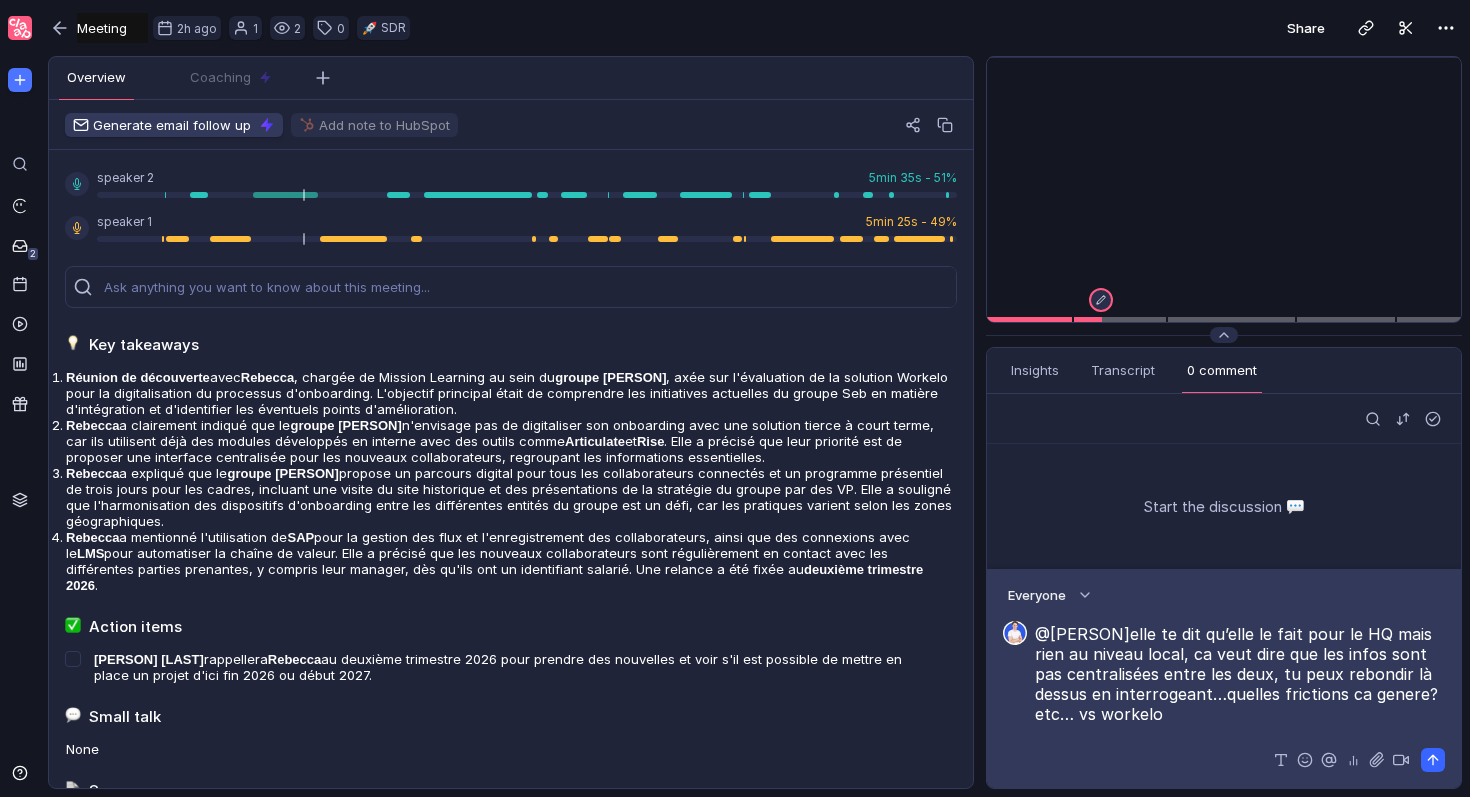 click at bounding box center [1433, 760] 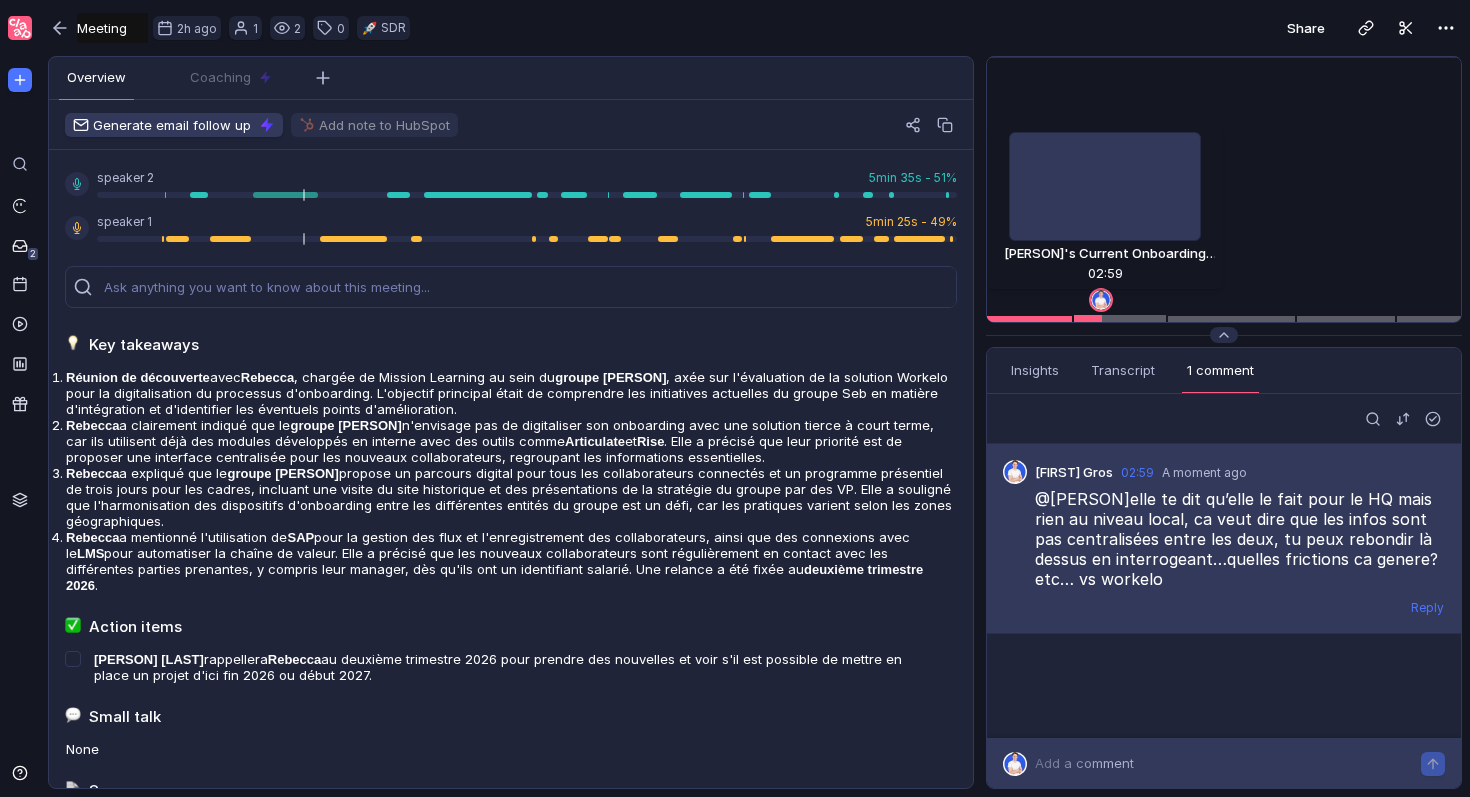 click at bounding box center (1088, 319) 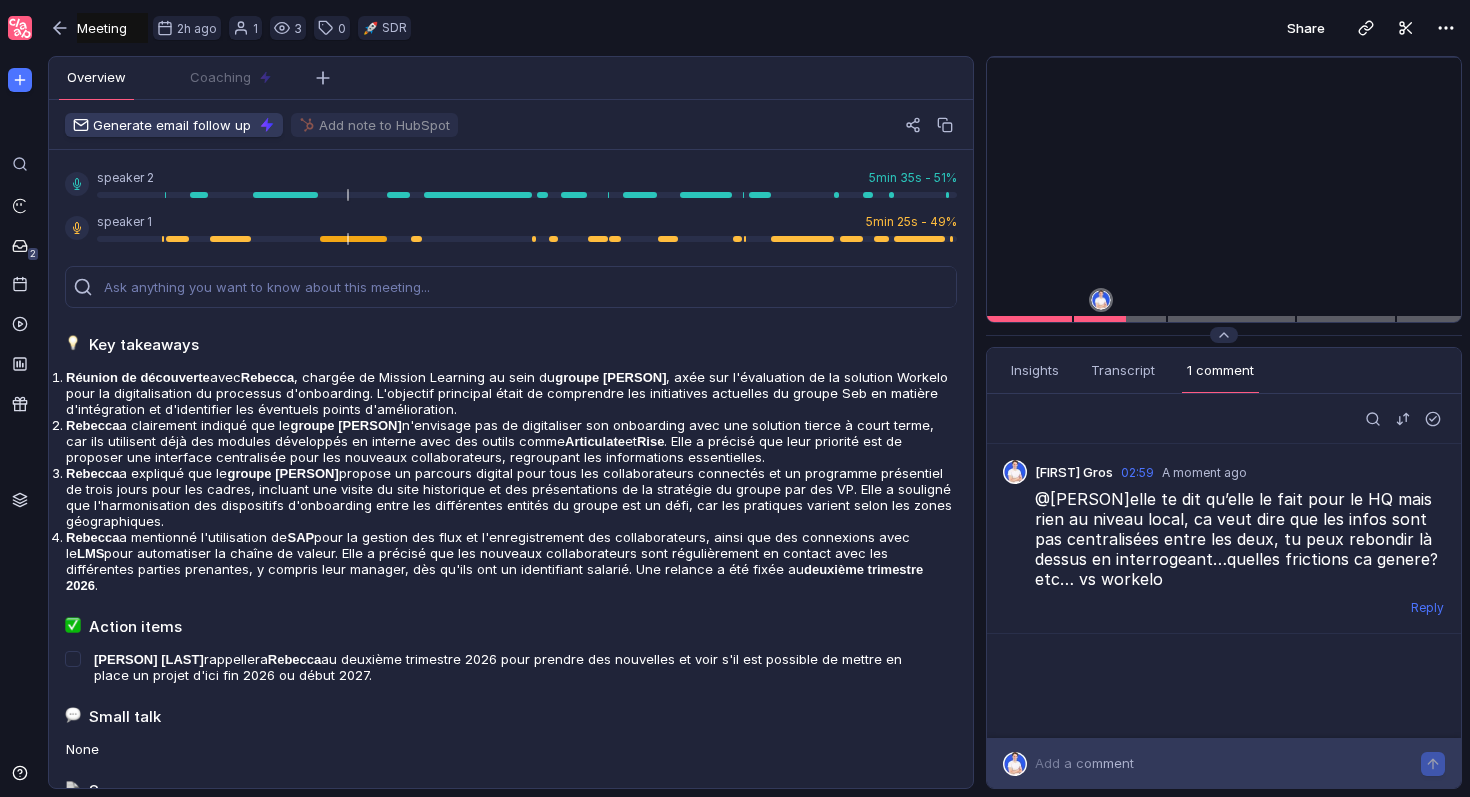 click on "Add a comment" at bounding box center (1084, 763) 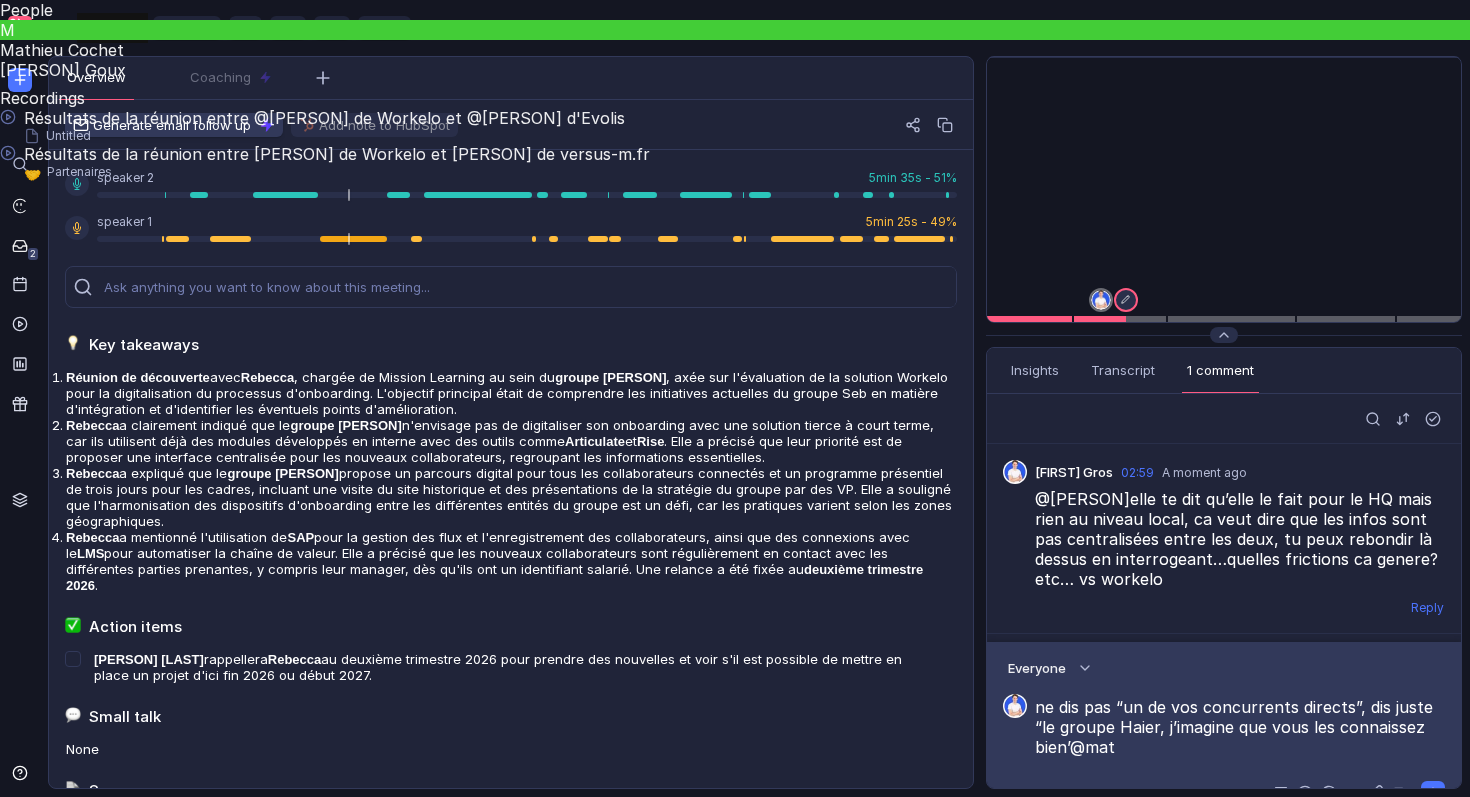 click on "[PERSON]   [LASTNAME]" at bounding box center (735, 50) 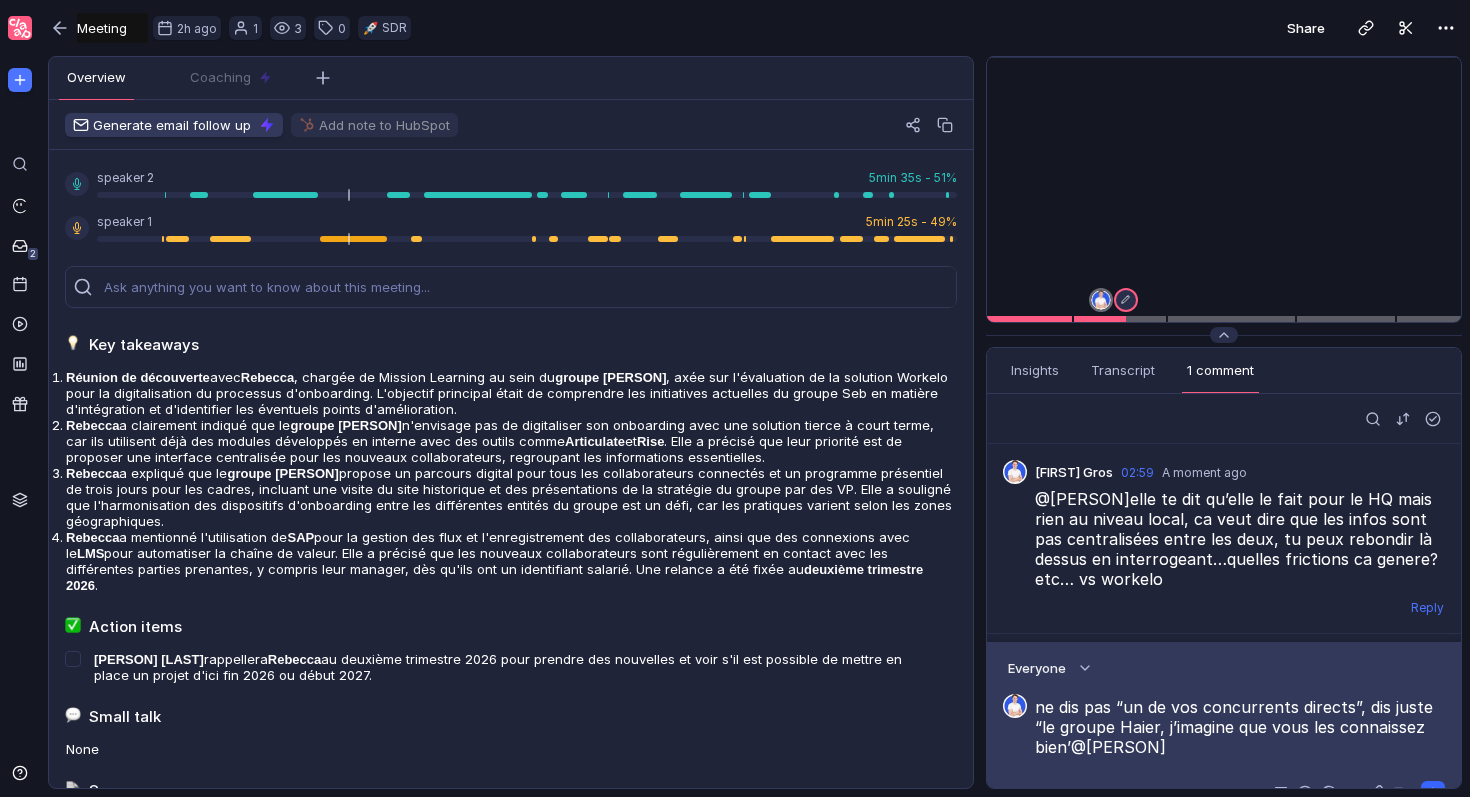 click at bounding box center [1433, 793] 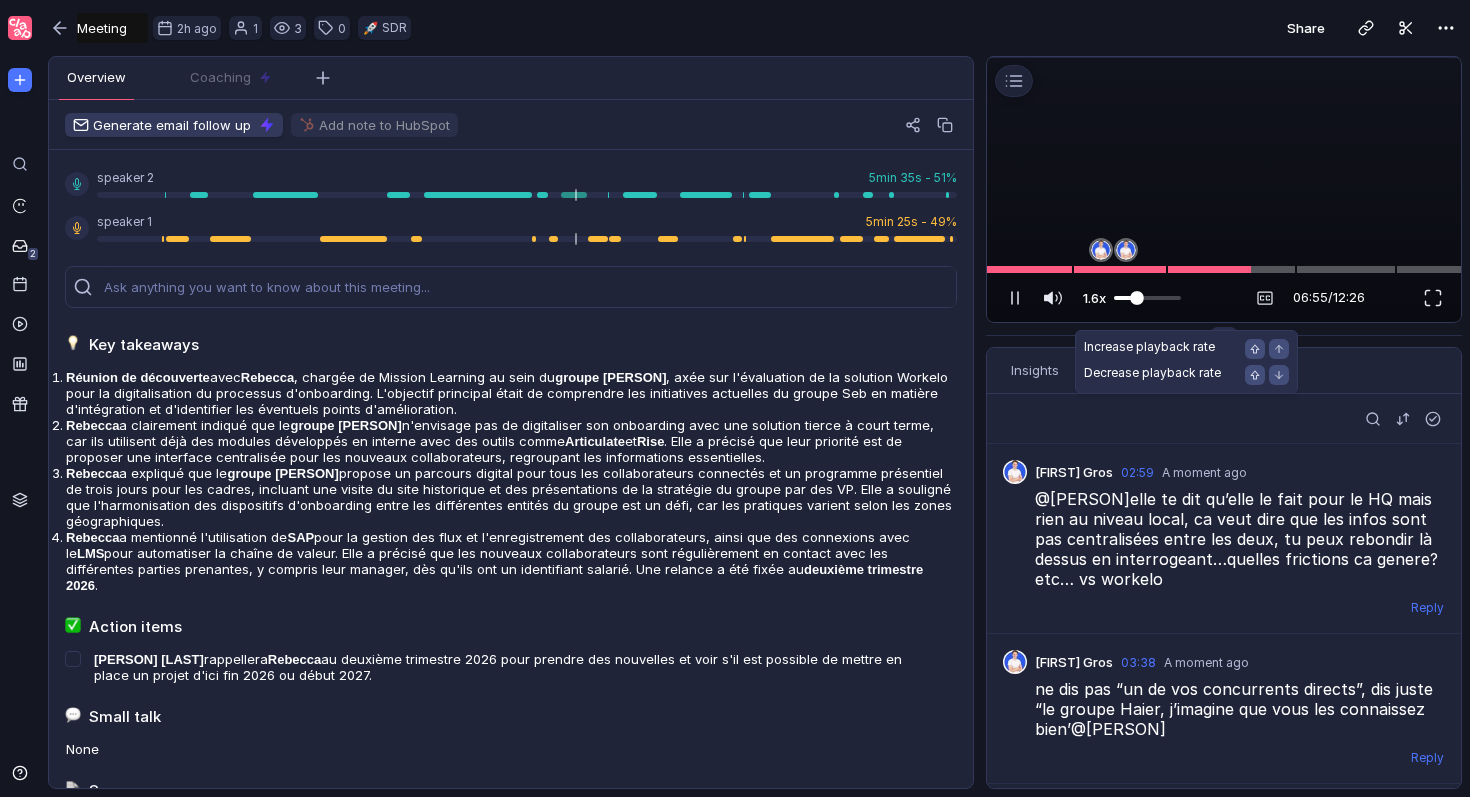 click at bounding box center (1137, 298) 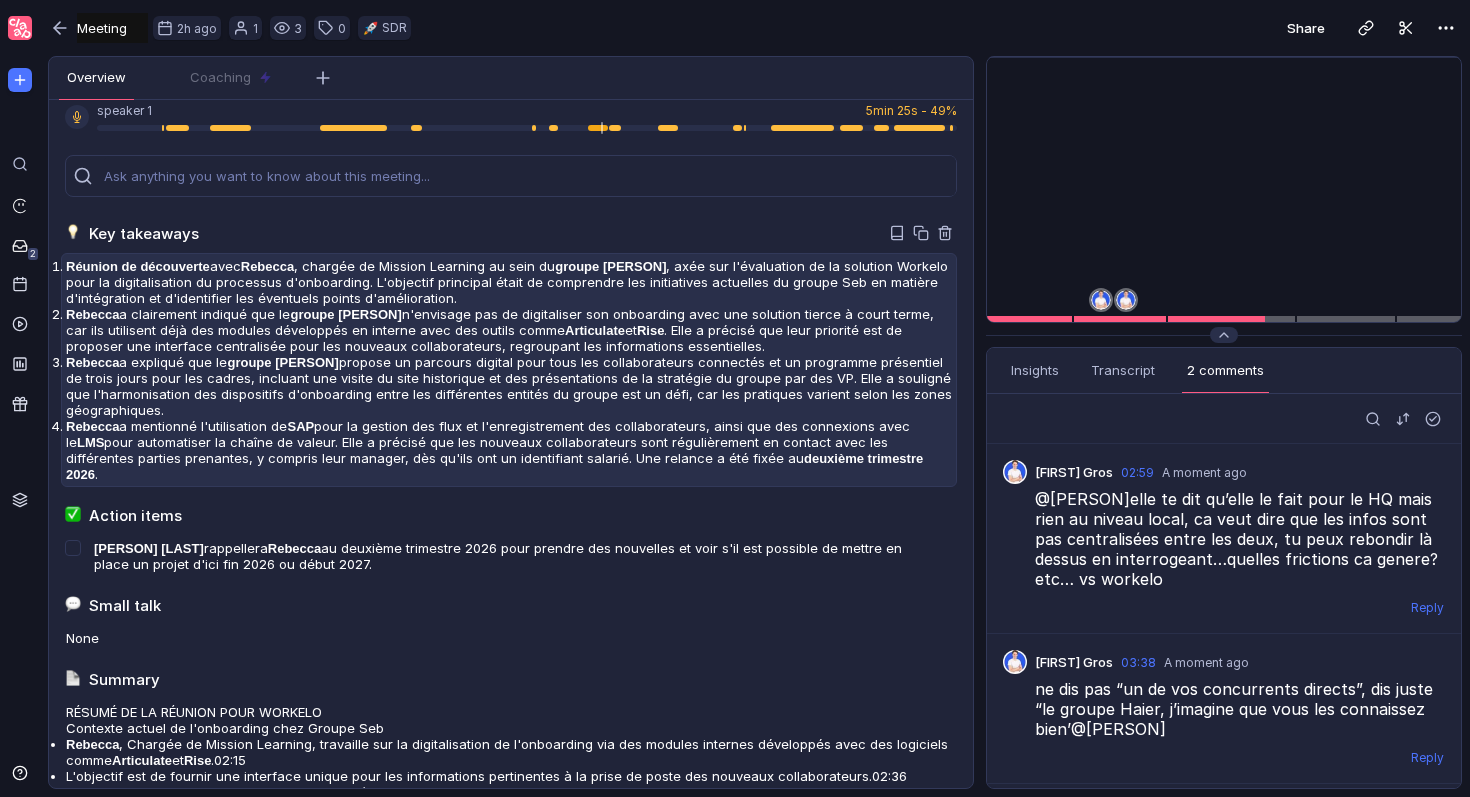 scroll, scrollTop: 124, scrollLeft: 0, axis: vertical 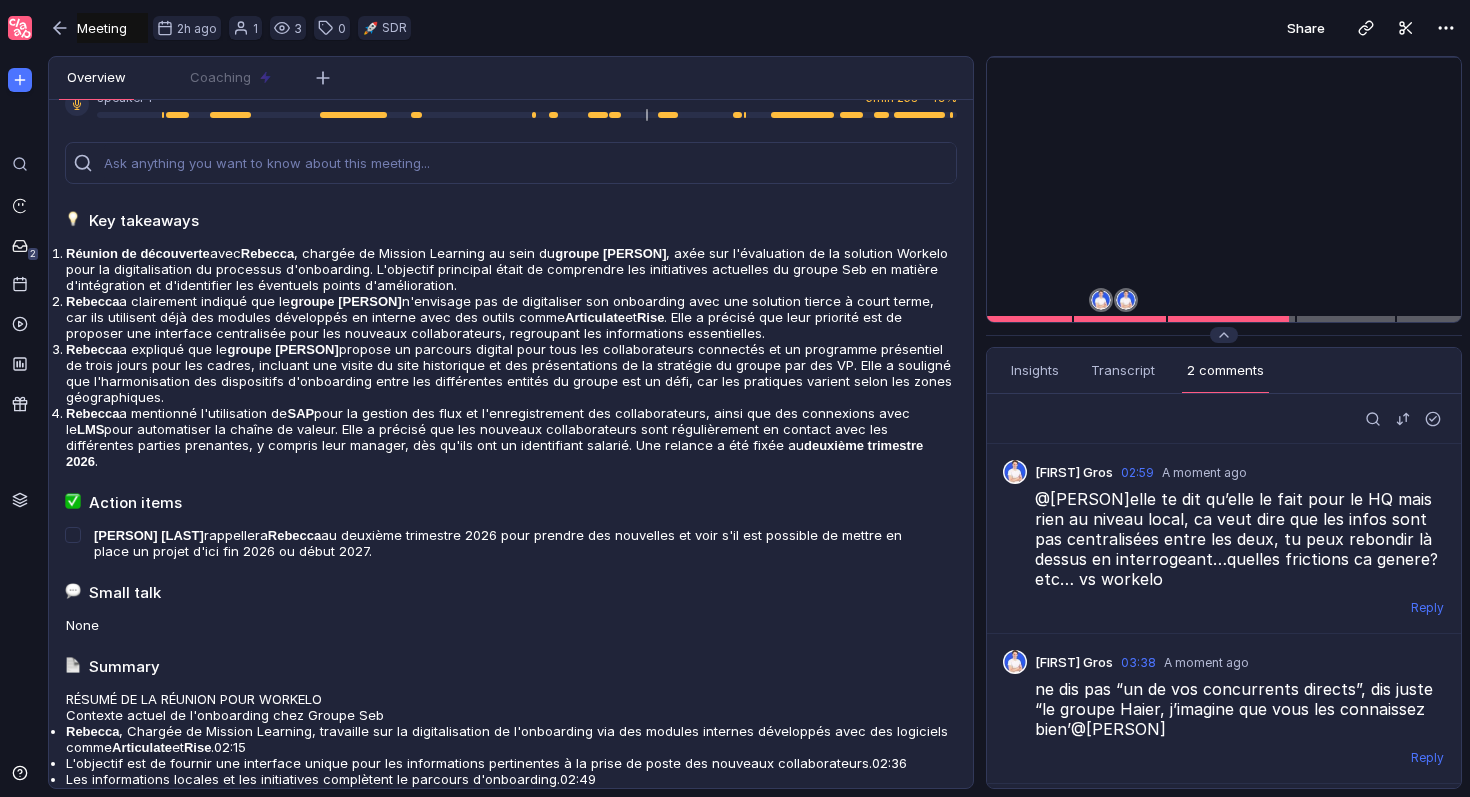 click on "Add a comment" at bounding box center [1228, 817] 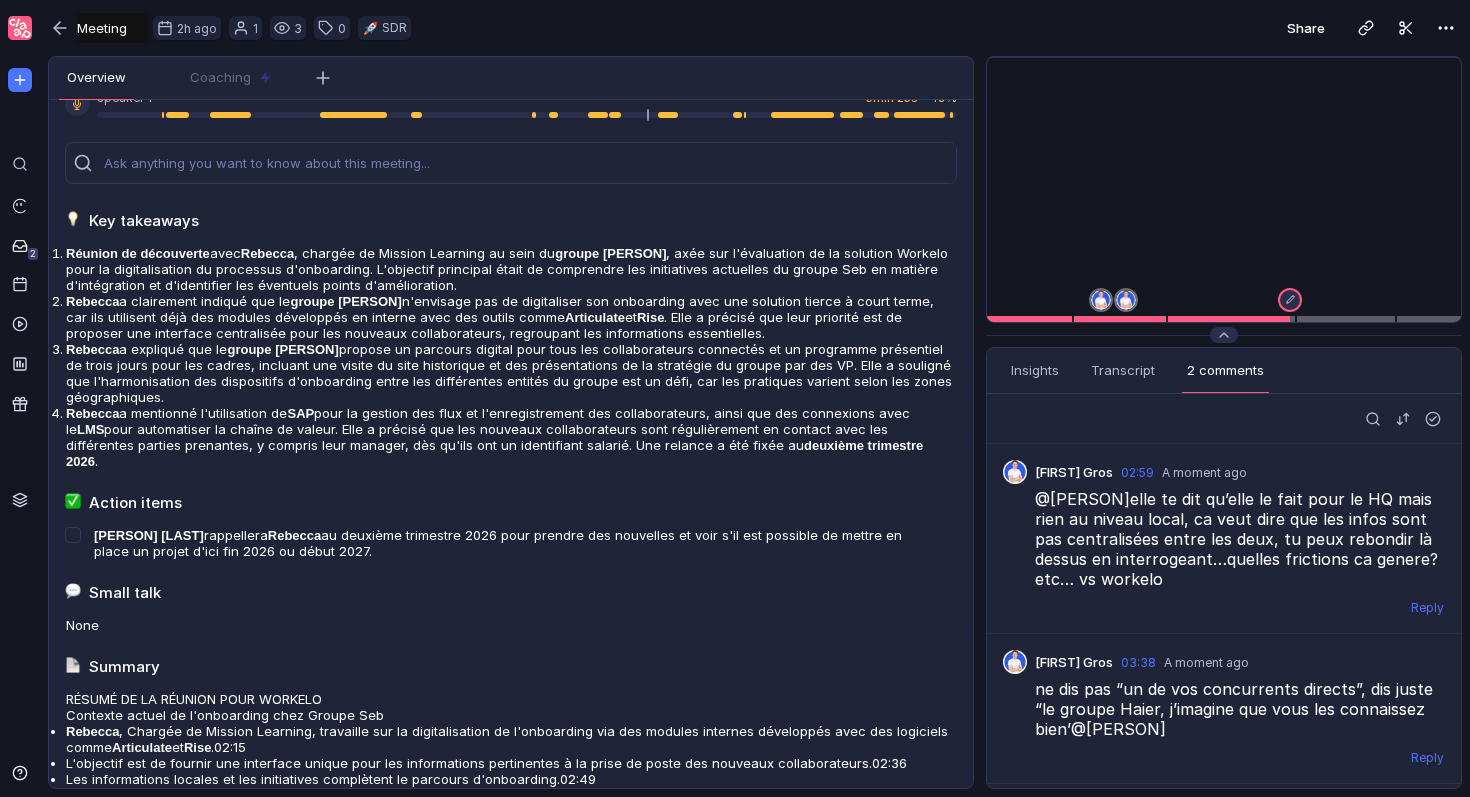 scroll, scrollTop: 92, scrollLeft: 0, axis: vertical 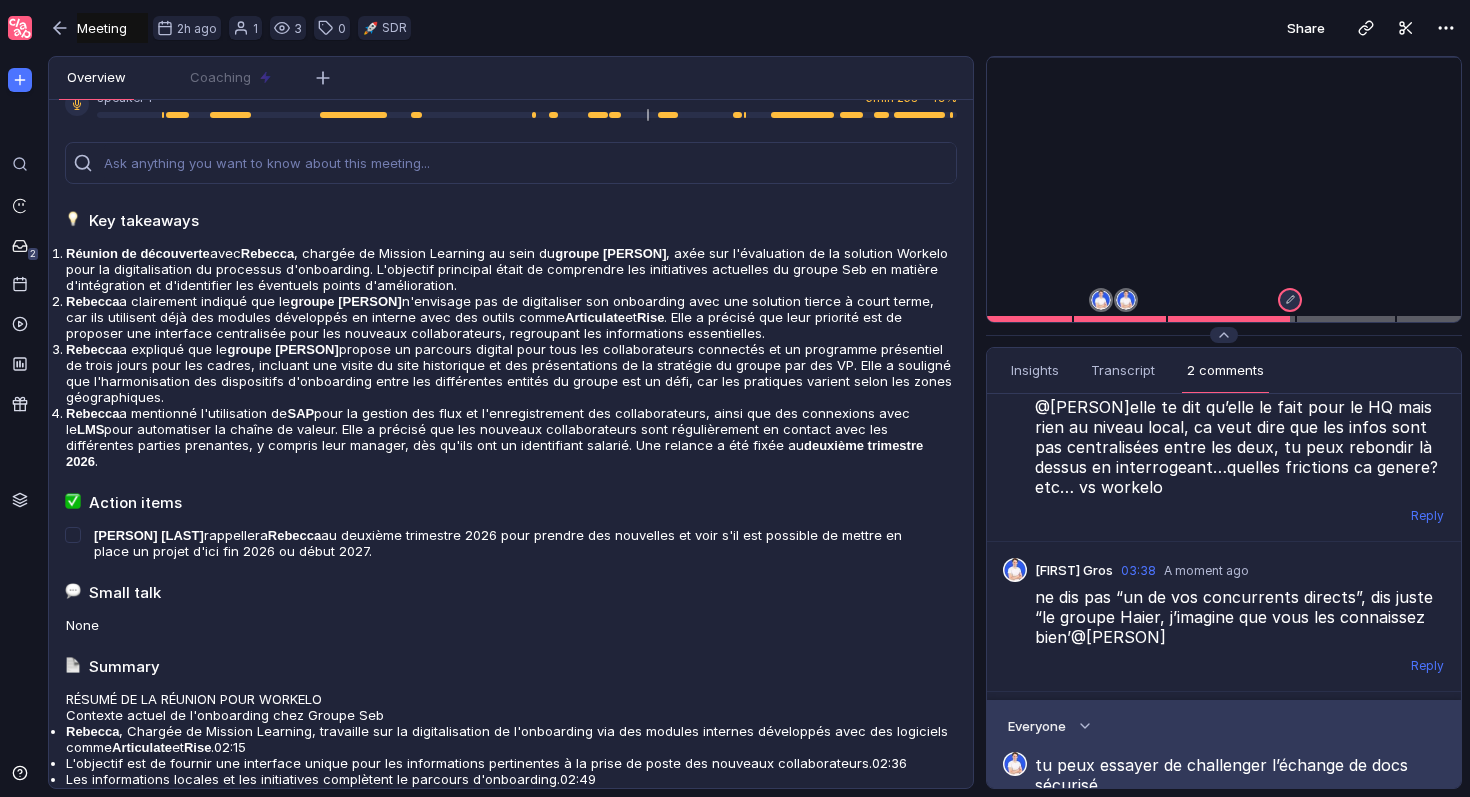 click on "tu peux essayer de challenger l’échange de docs sécurisé" at bounding box center (1240, 775) 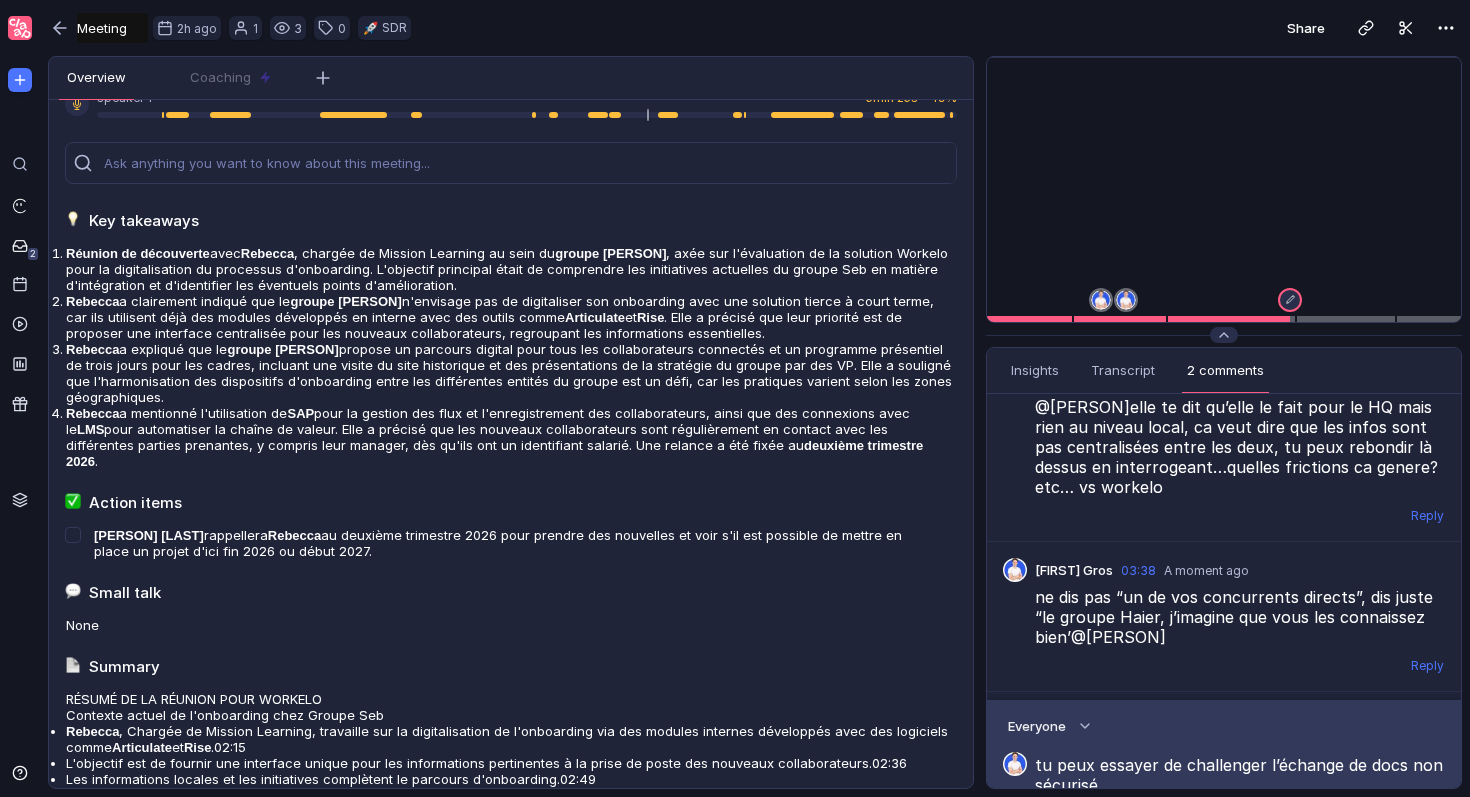 click on "tu peux essayer de challenger l’échange de docs non sécurisé" at bounding box center [1240, 775] 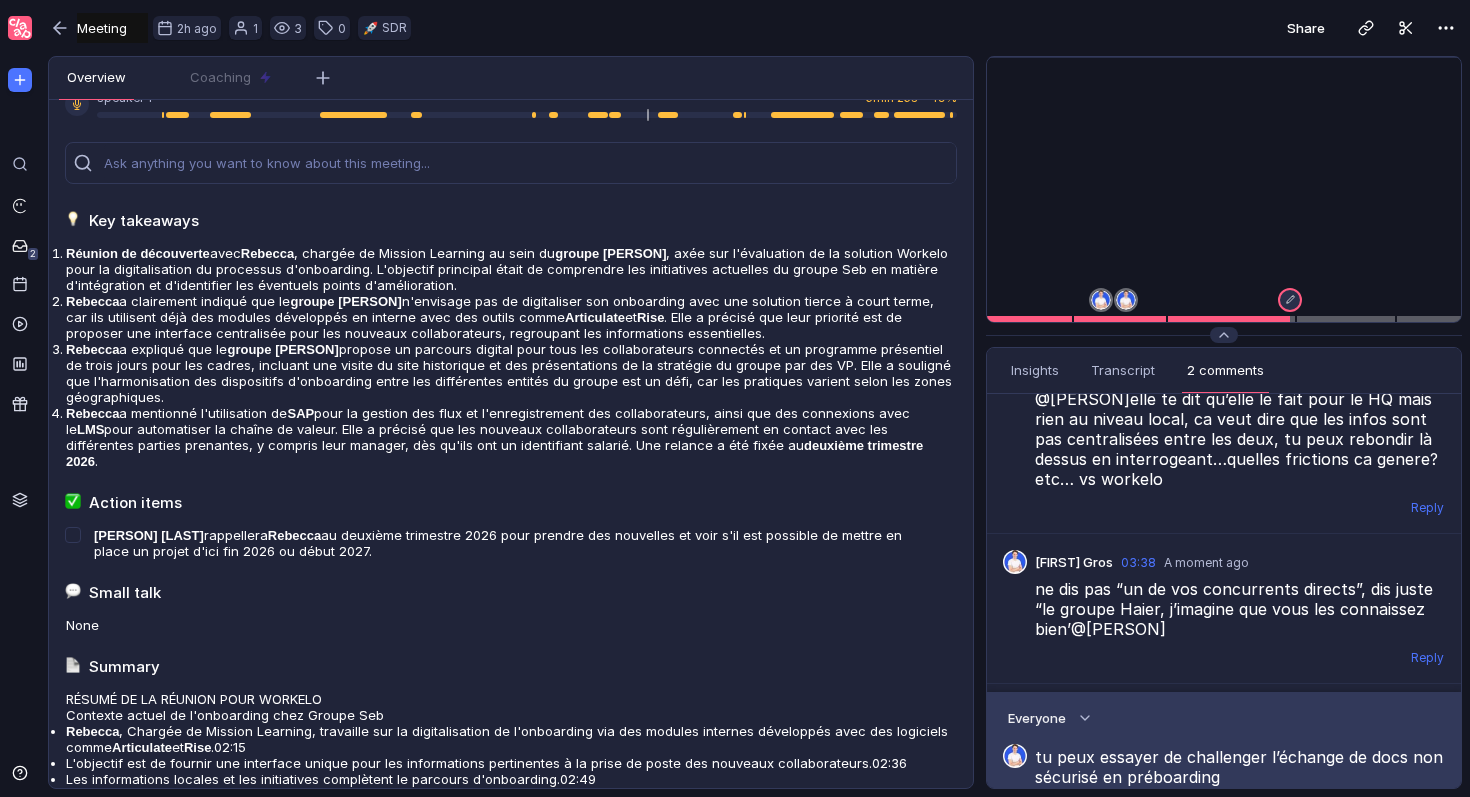 click on "tu peux essayer de challenger l’échange de docs non sécurisé en préboarding  Drop here to add file to comment" at bounding box center [1248, 799] 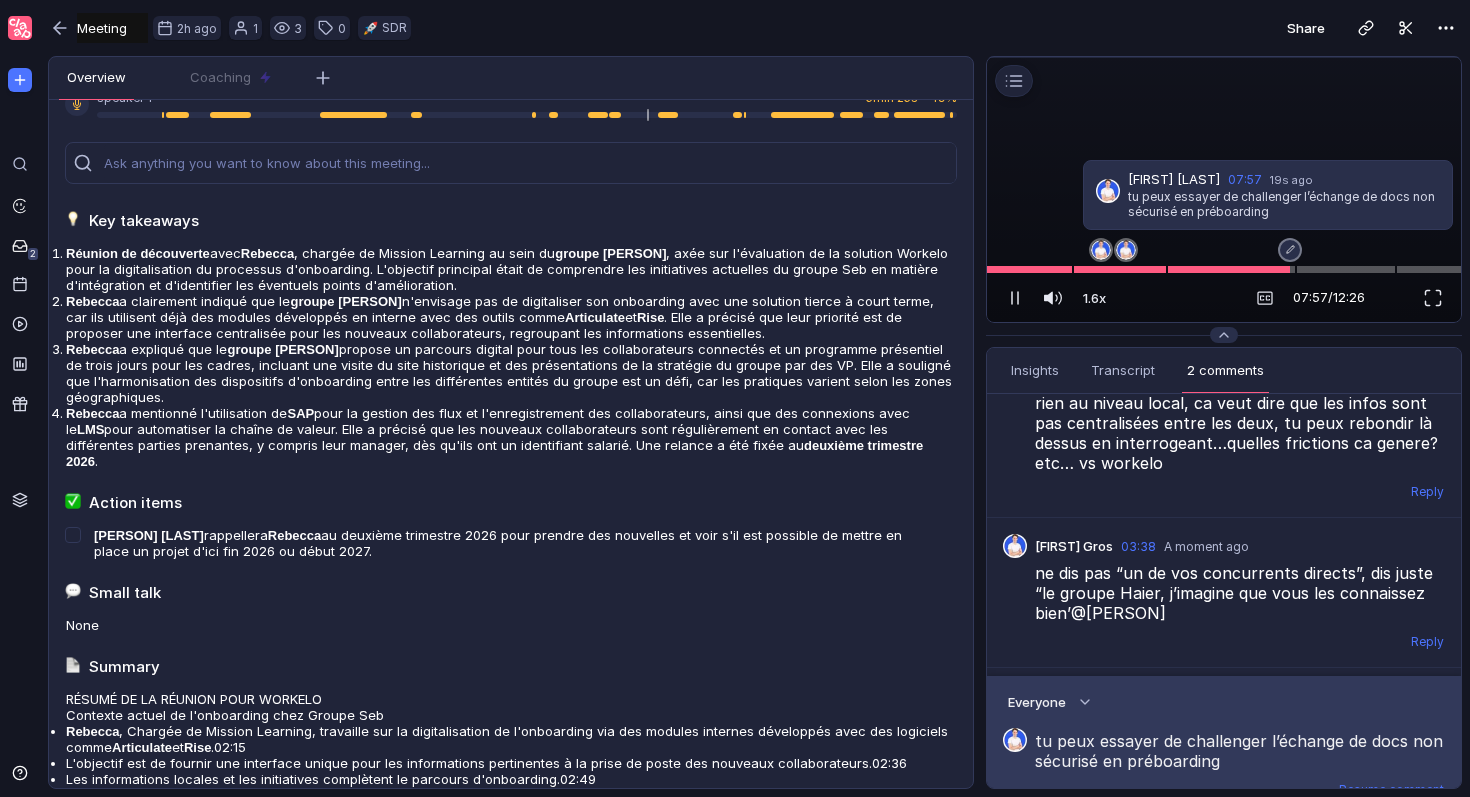 scroll, scrollTop: 62, scrollLeft: 0, axis: vertical 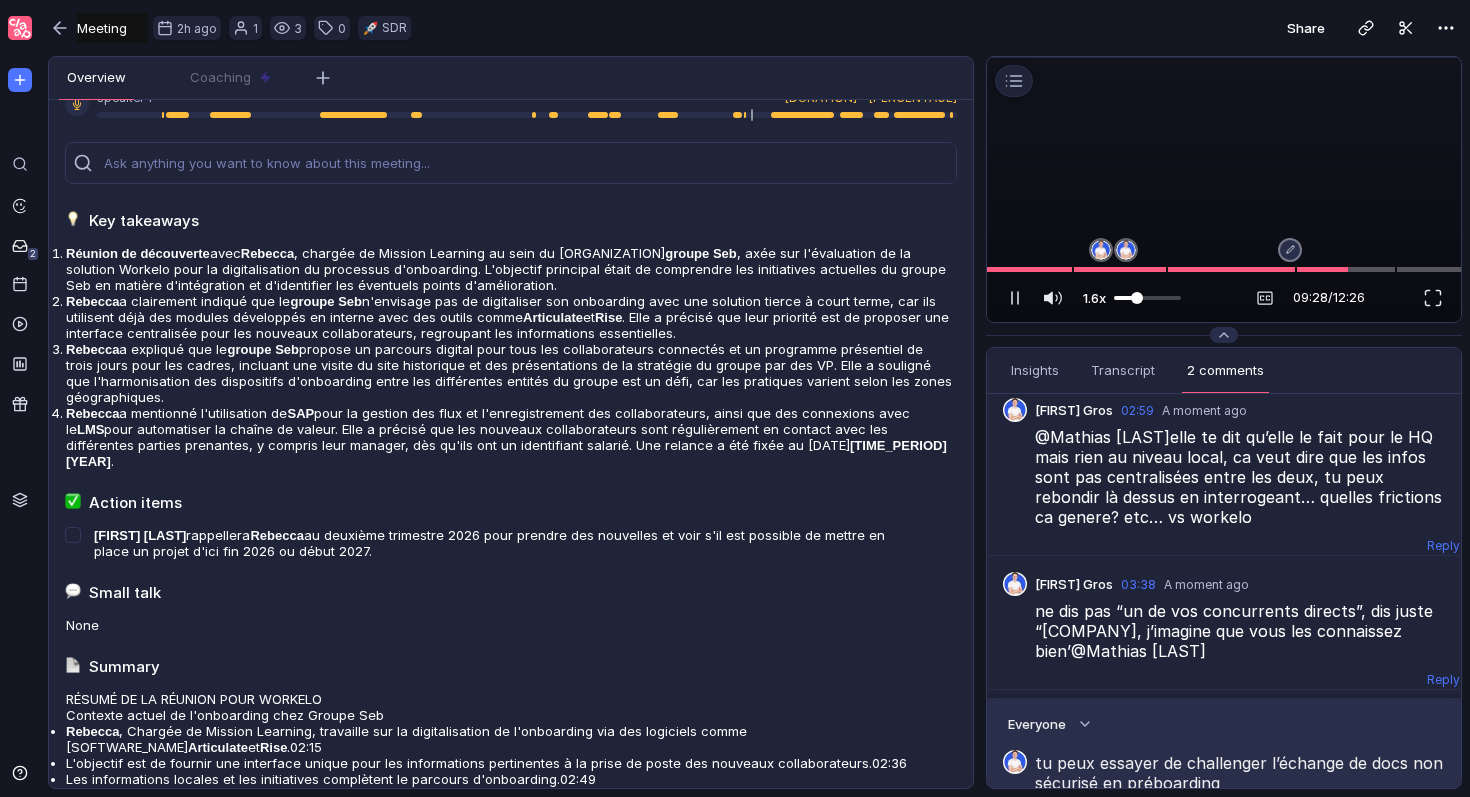 click on "1.6x" at bounding box center (1094, 298) 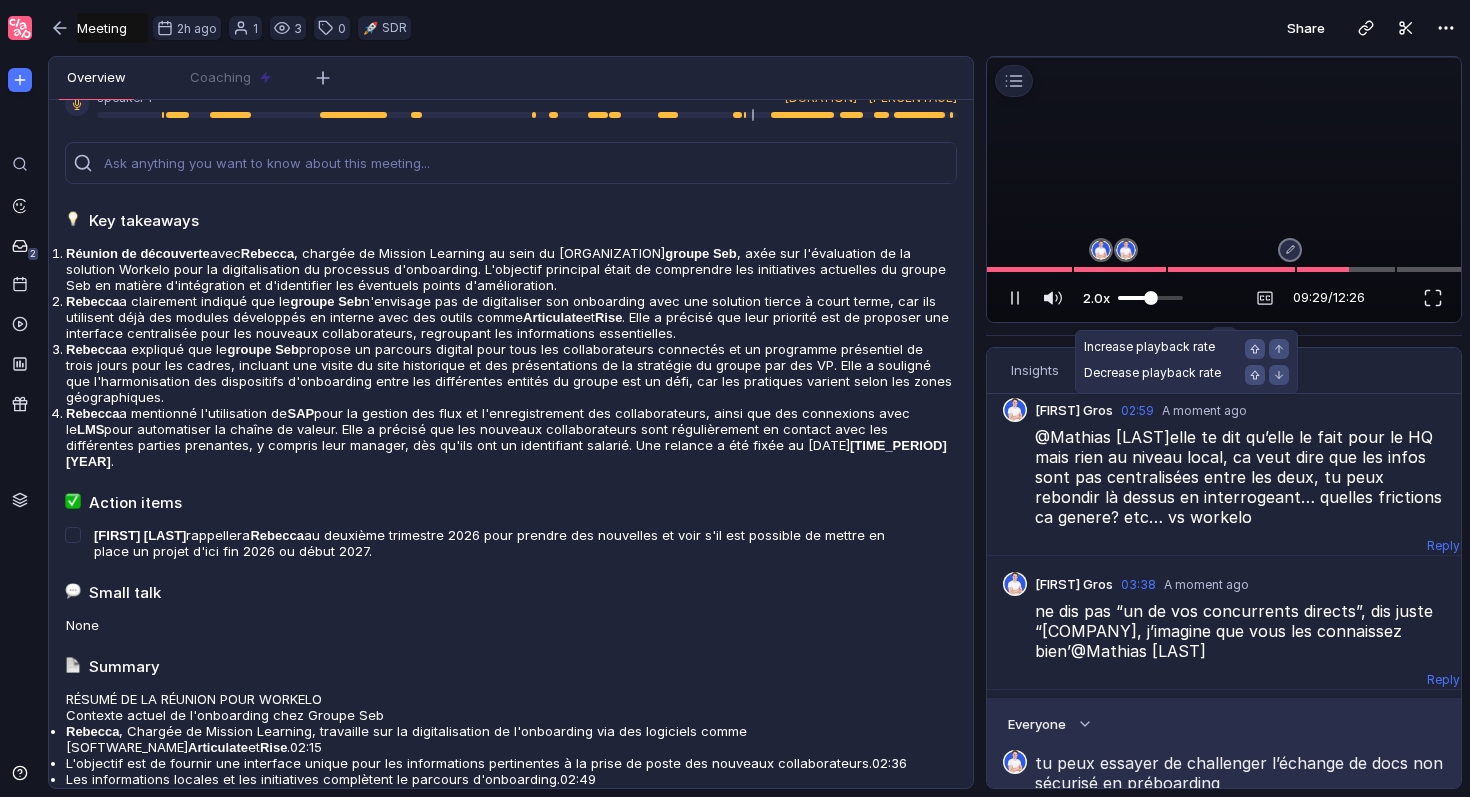 click at bounding box center (1150, 298) 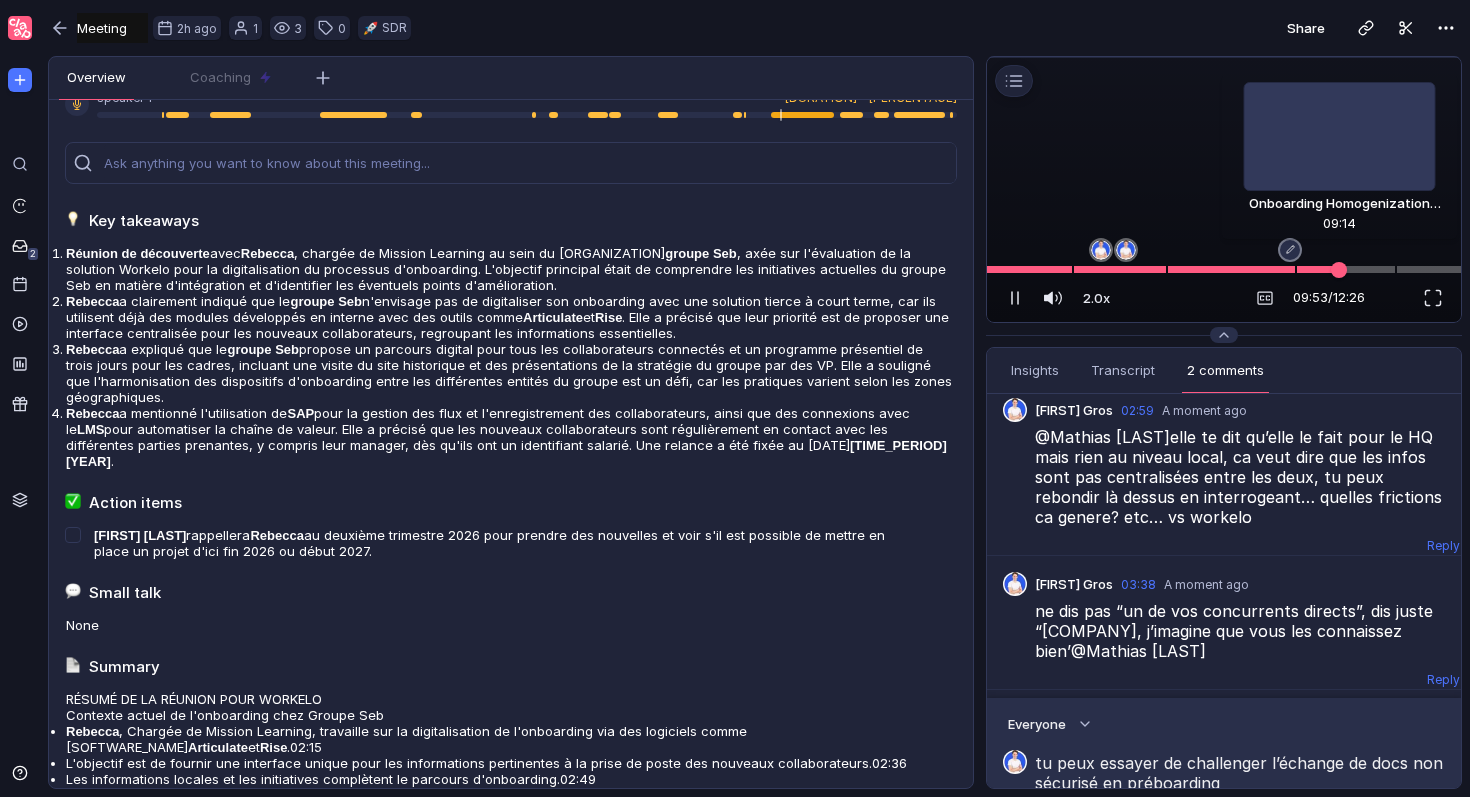 click at bounding box center [1224, 269] 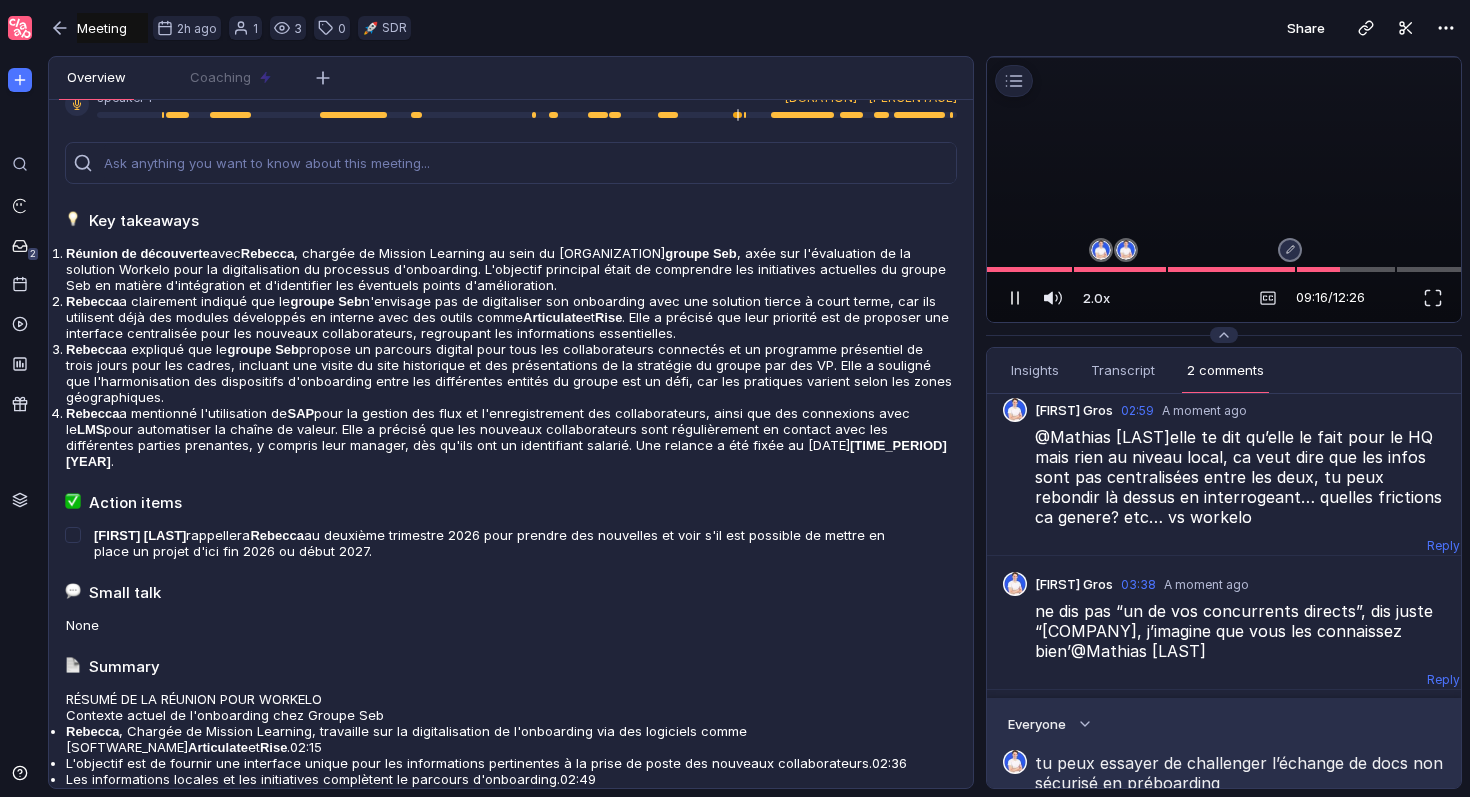 click at bounding box center [1015, 298] 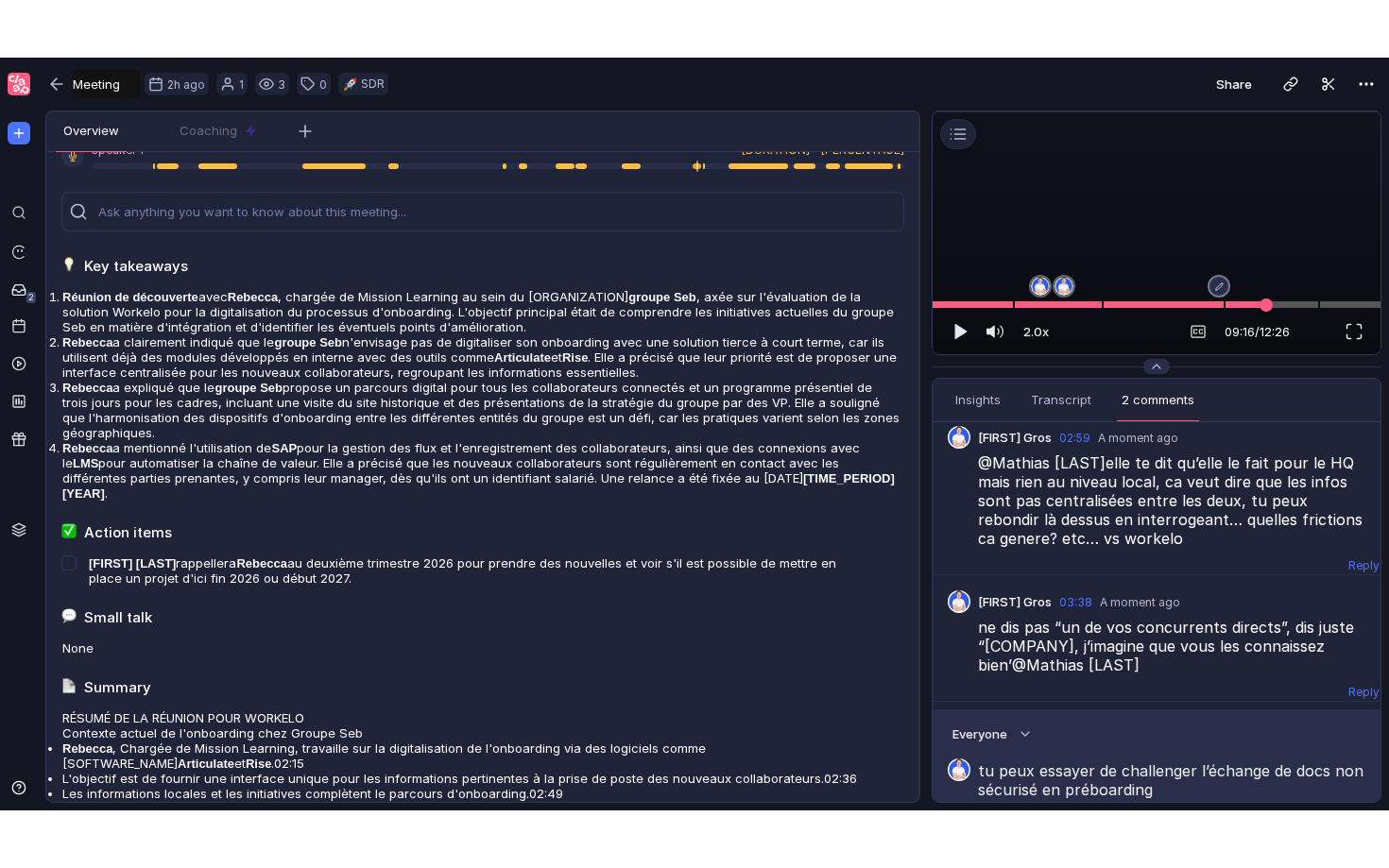 scroll, scrollTop: 110, scrollLeft: 0, axis: vertical 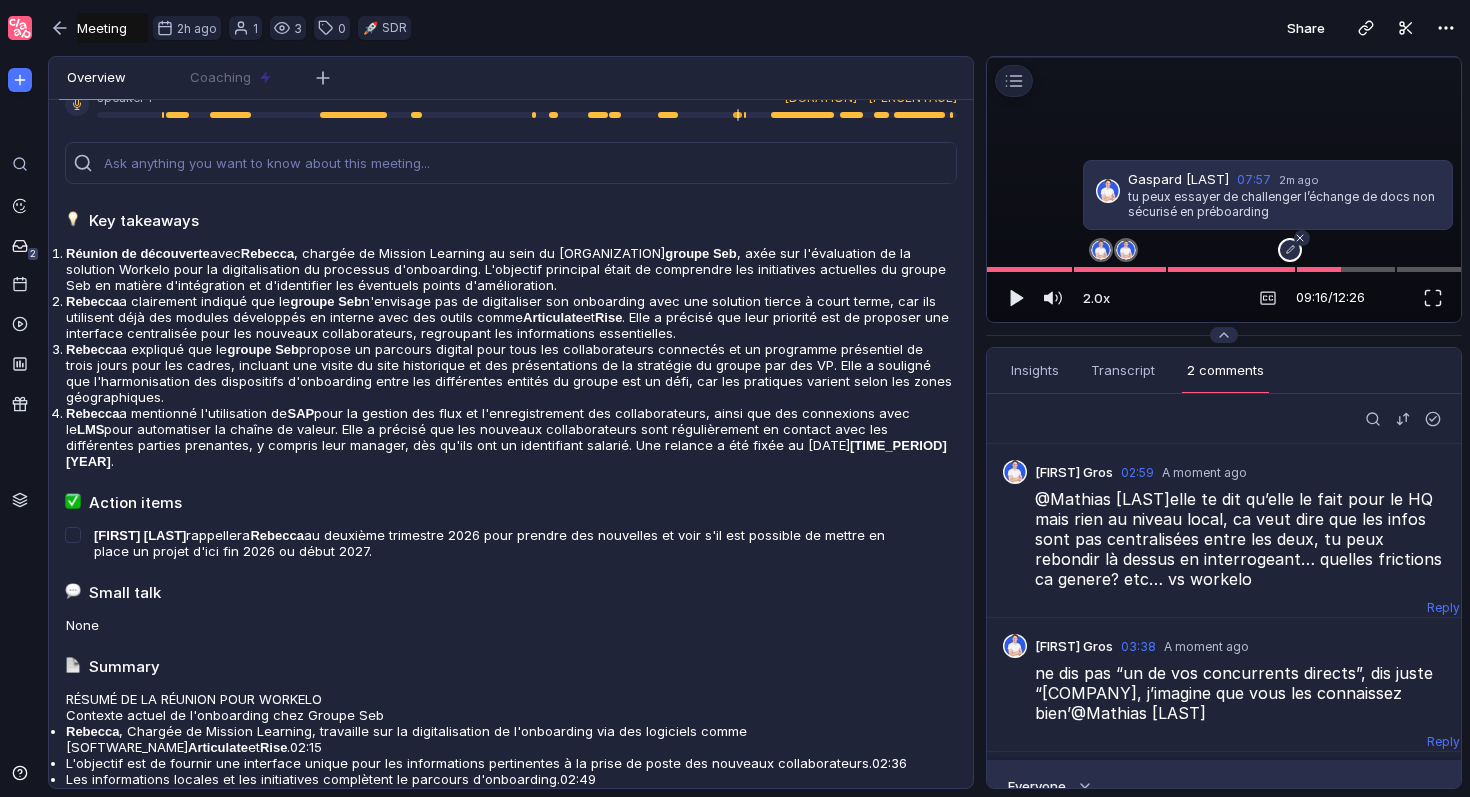 click at bounding box center [1291, 250] 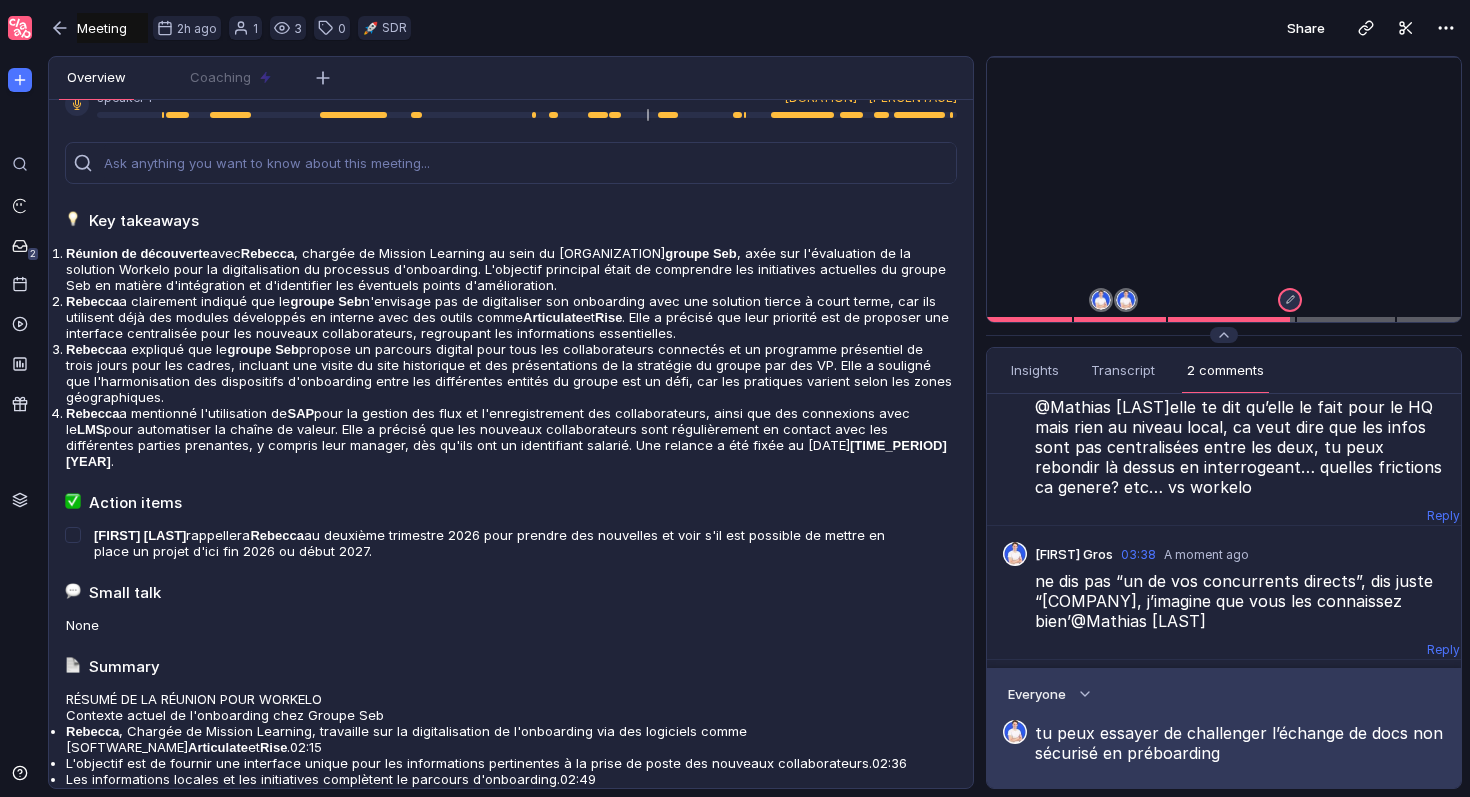 scroll, scrollTop: 100, scrollLeft: 0, axis: vertical 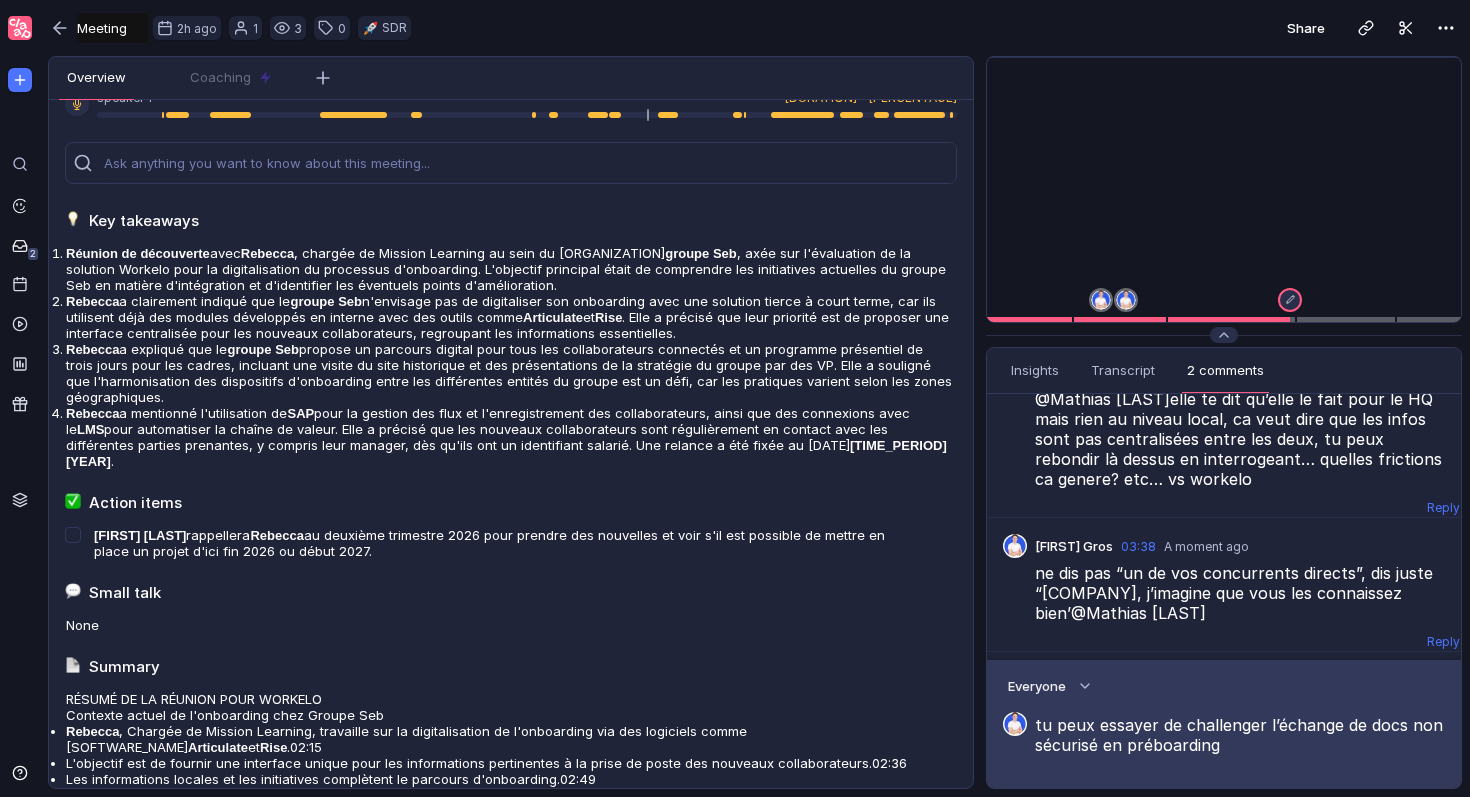 click at bounding box center [1433, 811] 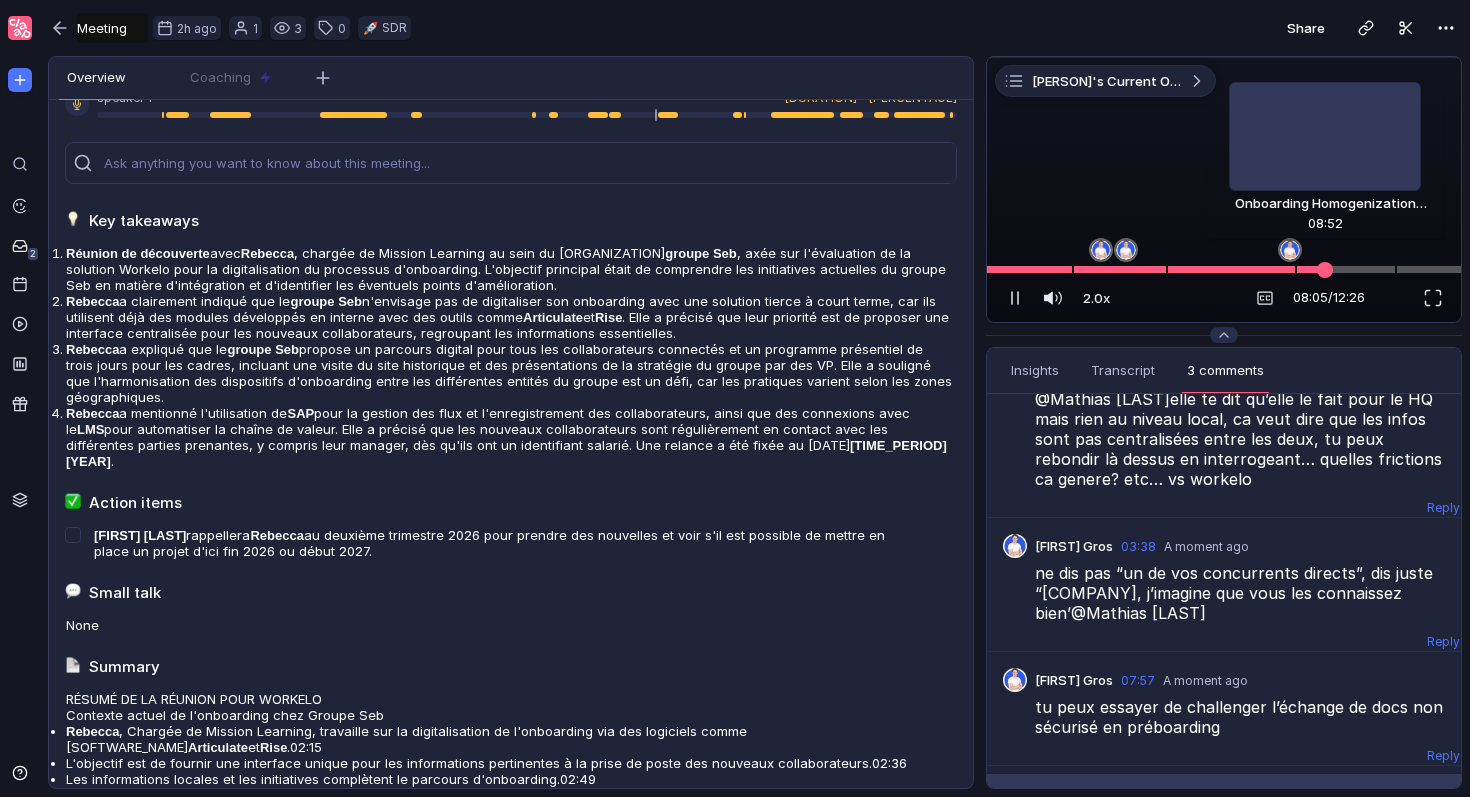 click at bounding box center (1224, 269) 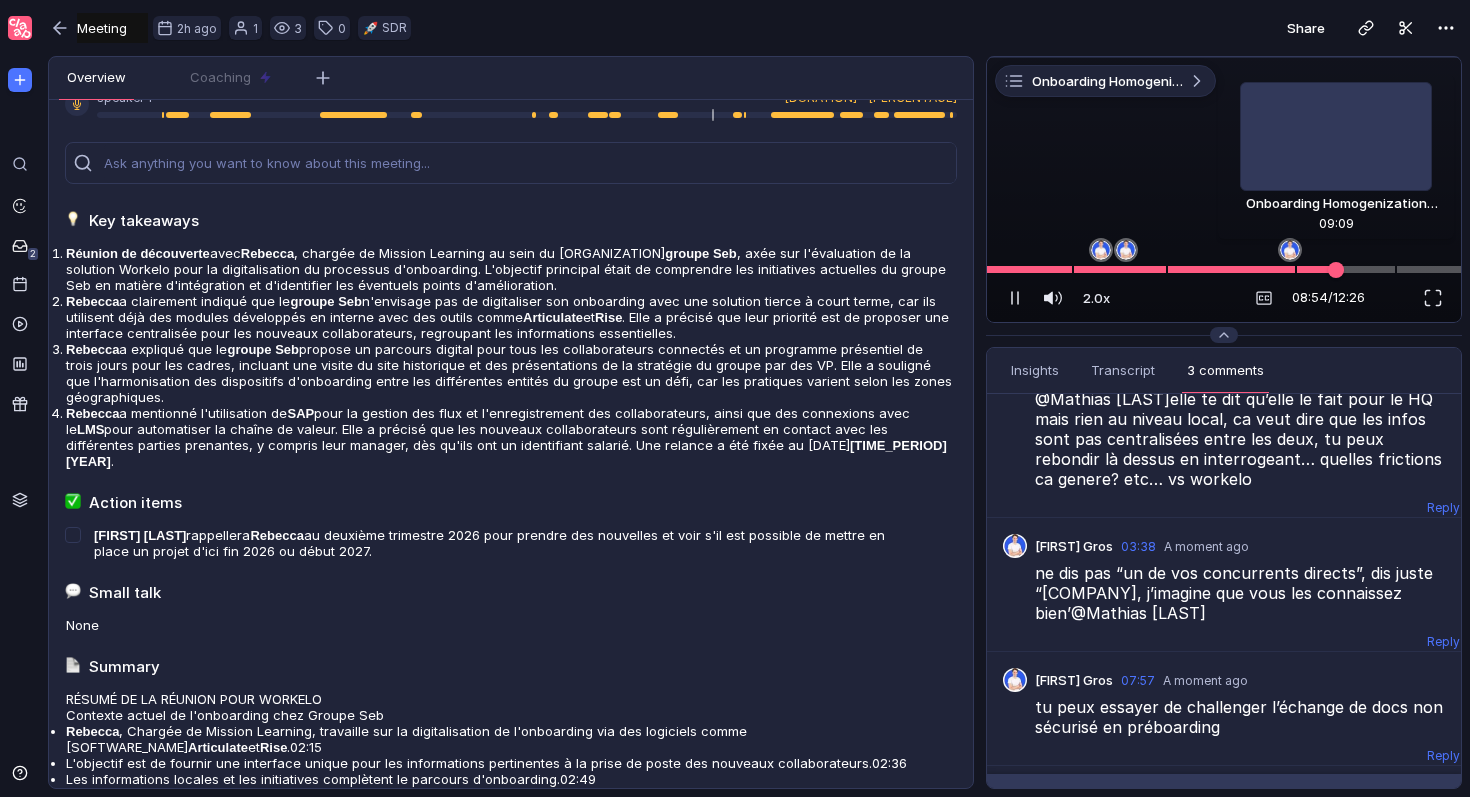 click at bounding box center [1224, 269] 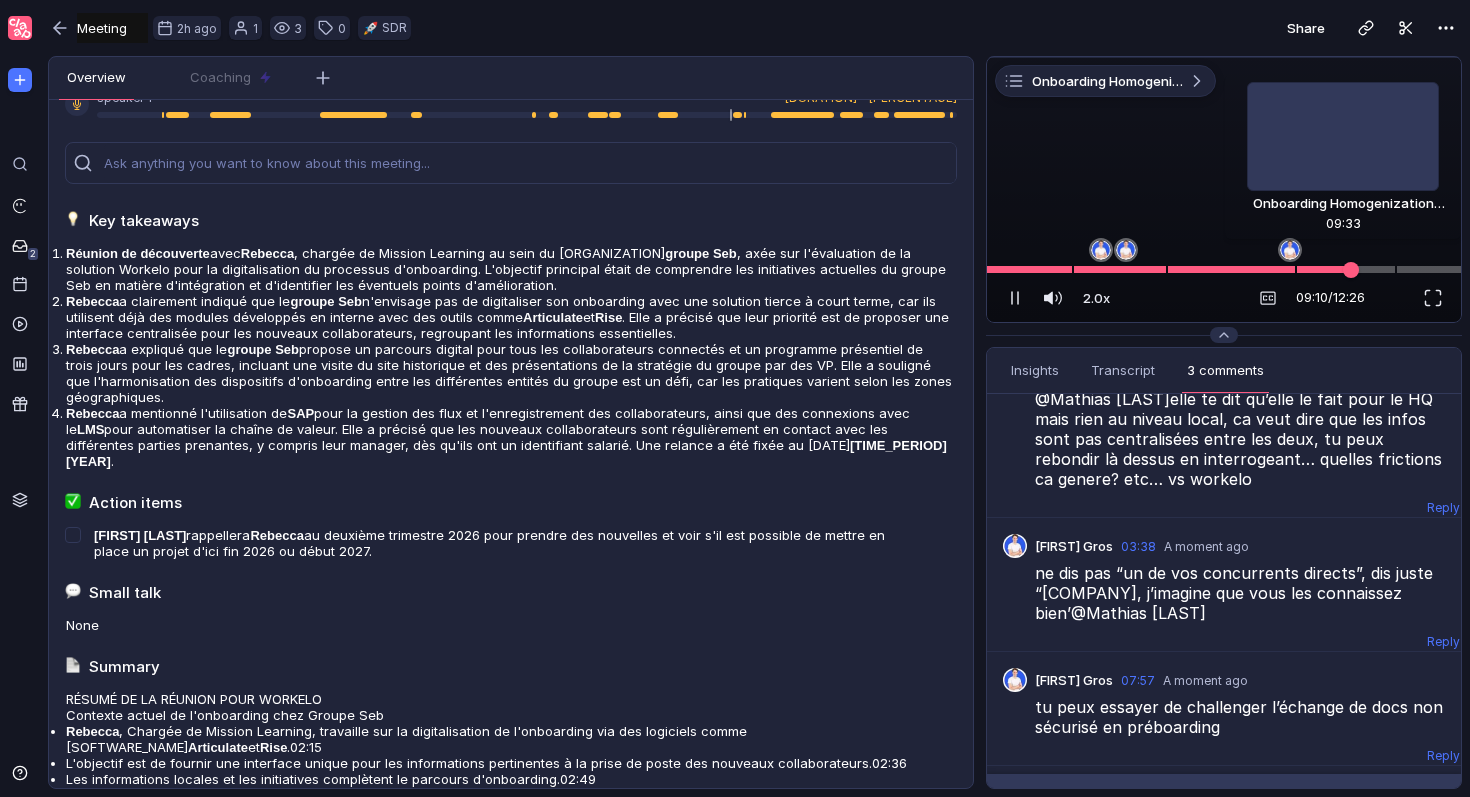 click at bounding box center [1224, 269] 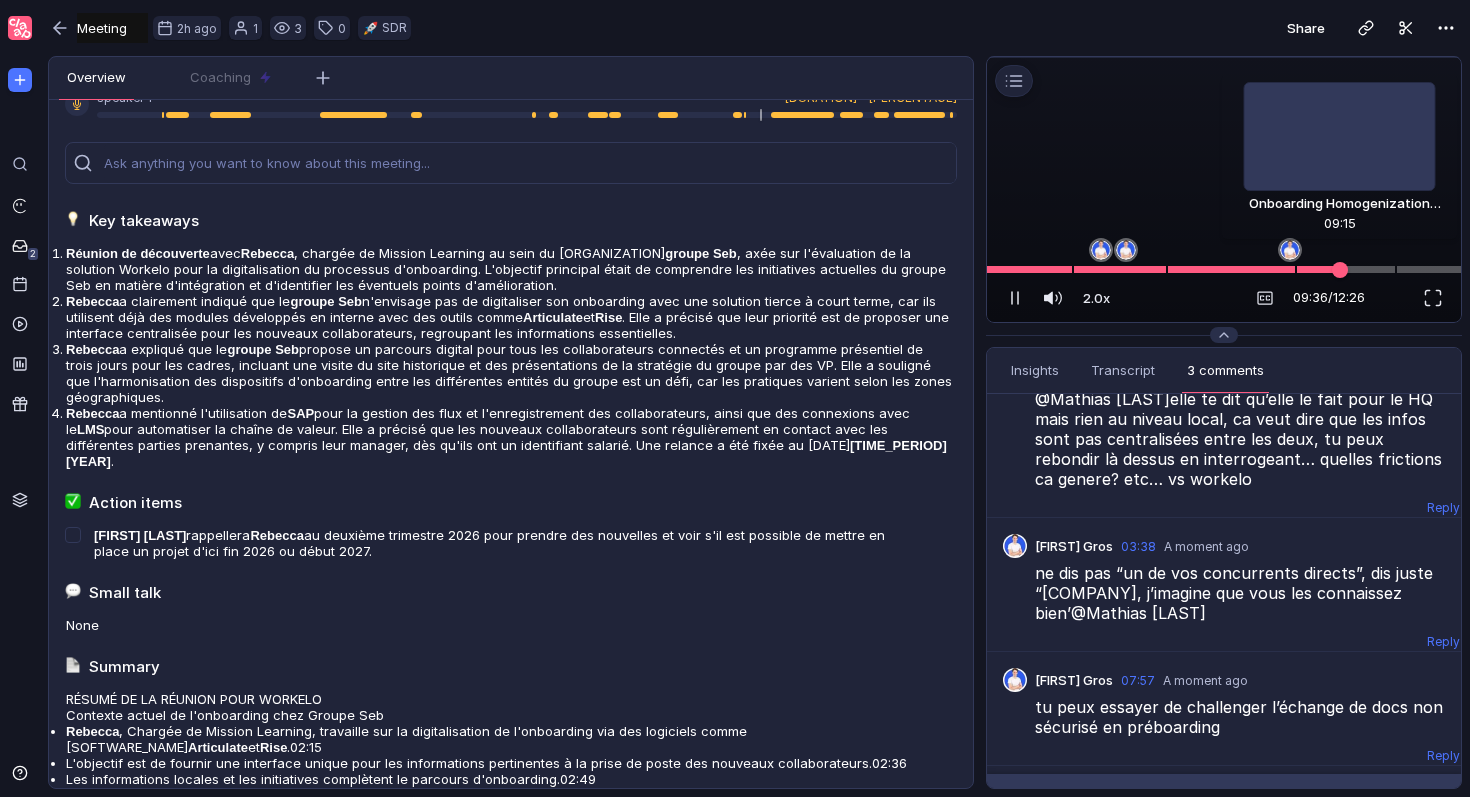 click at bounding box center (1224, 269) 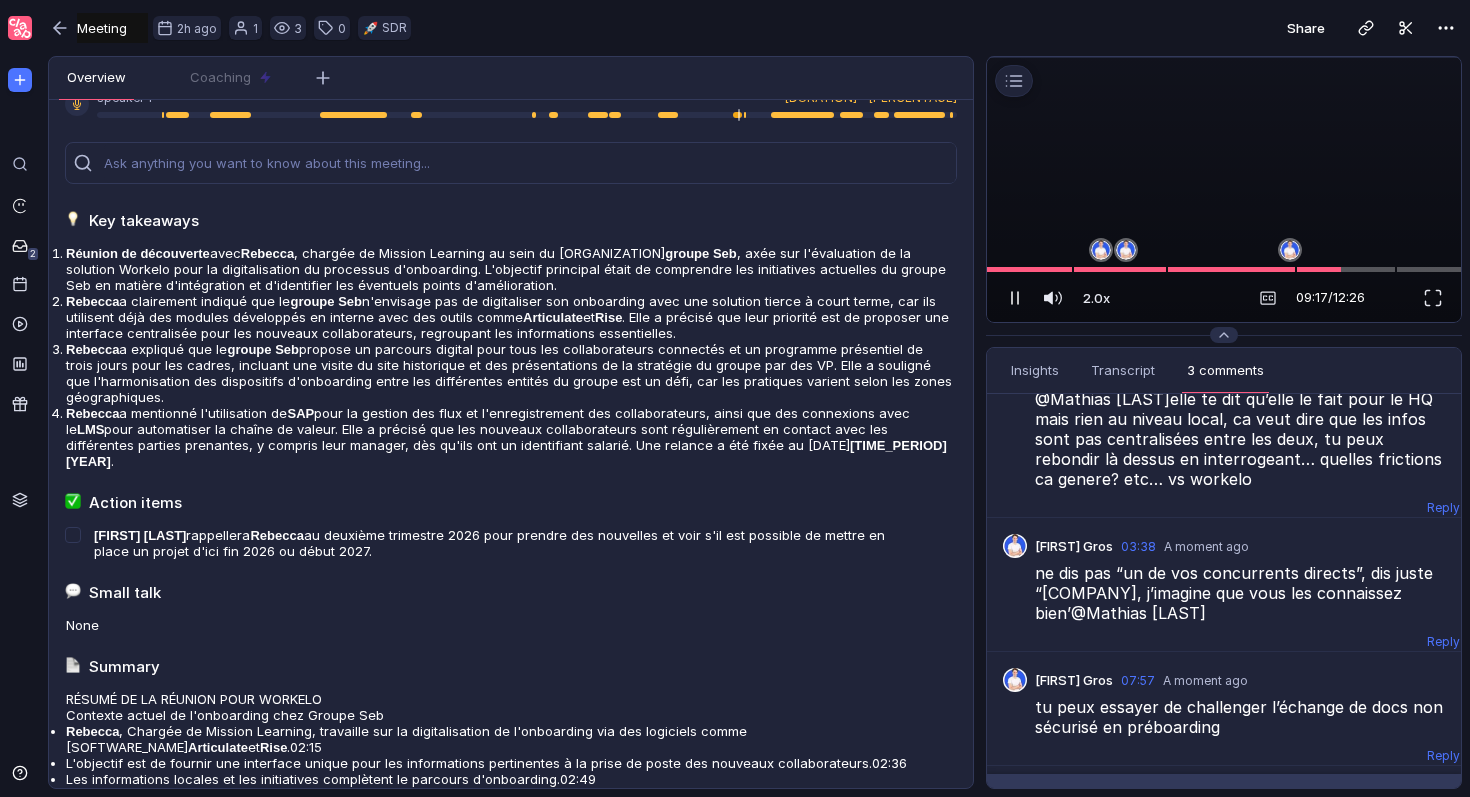 click at bounding box center (1015, 298) 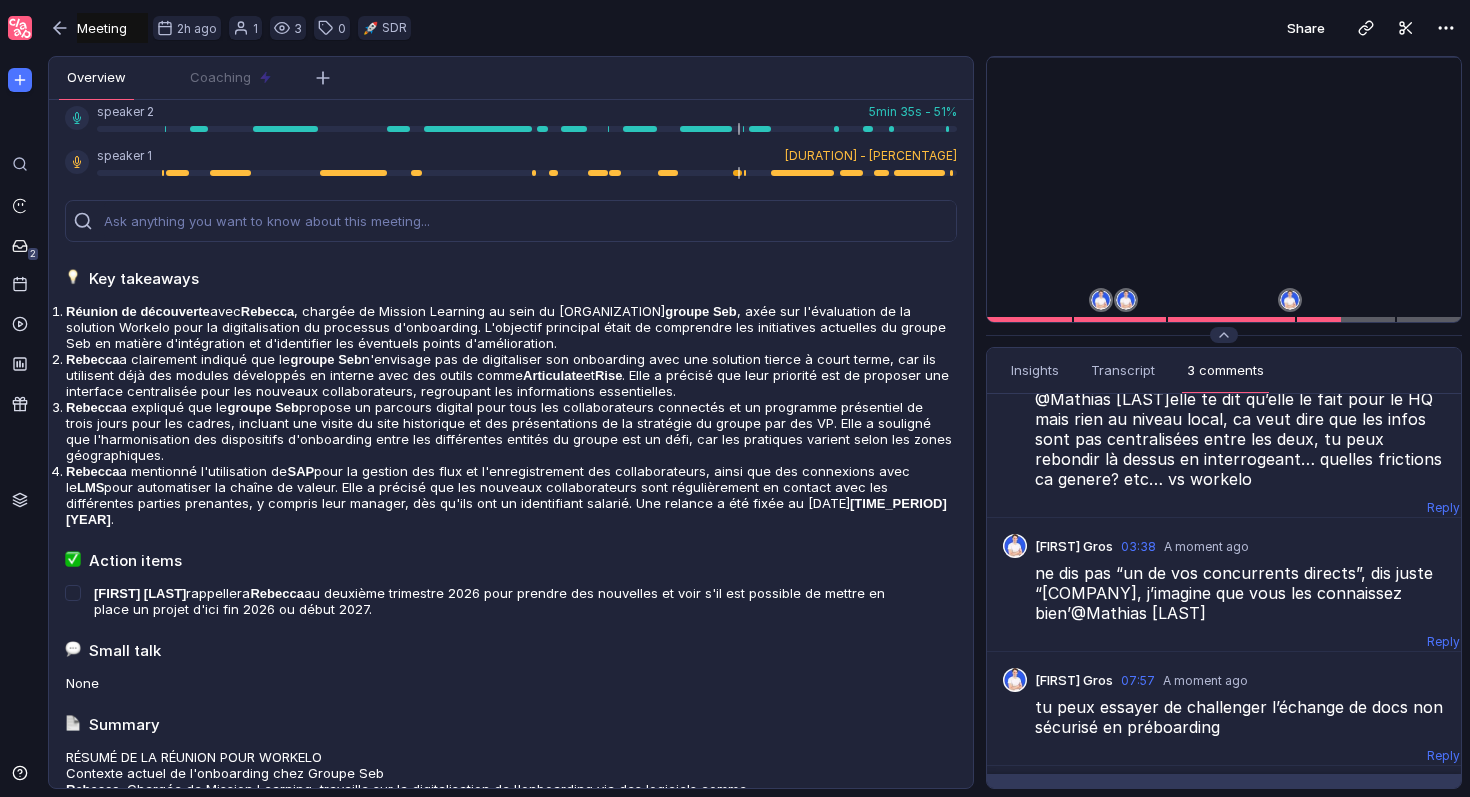 scroll, scrollTop: 0, scrollLeft: 0, axis: both 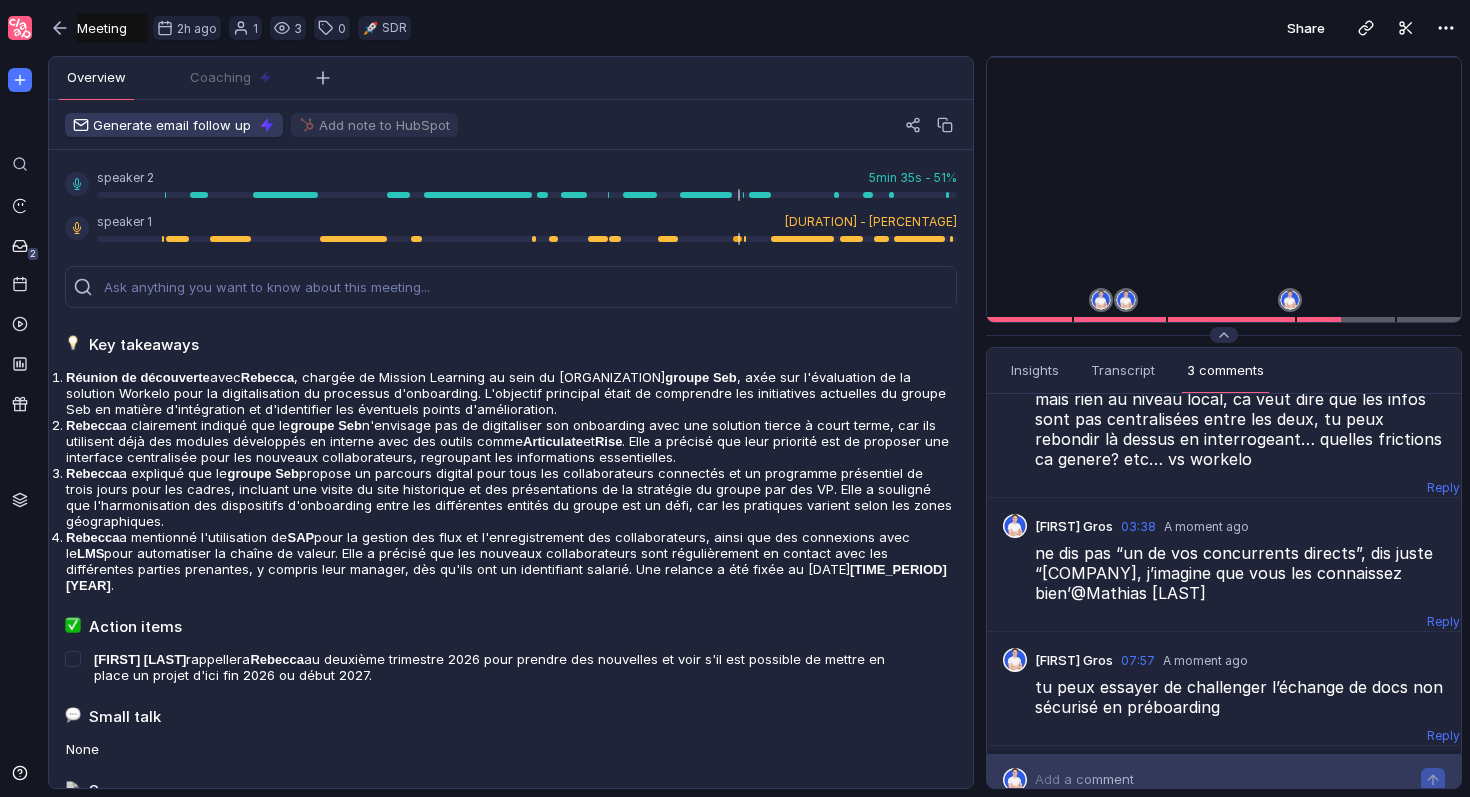 click on "Add a comment" at bounding box center [1228, 779] 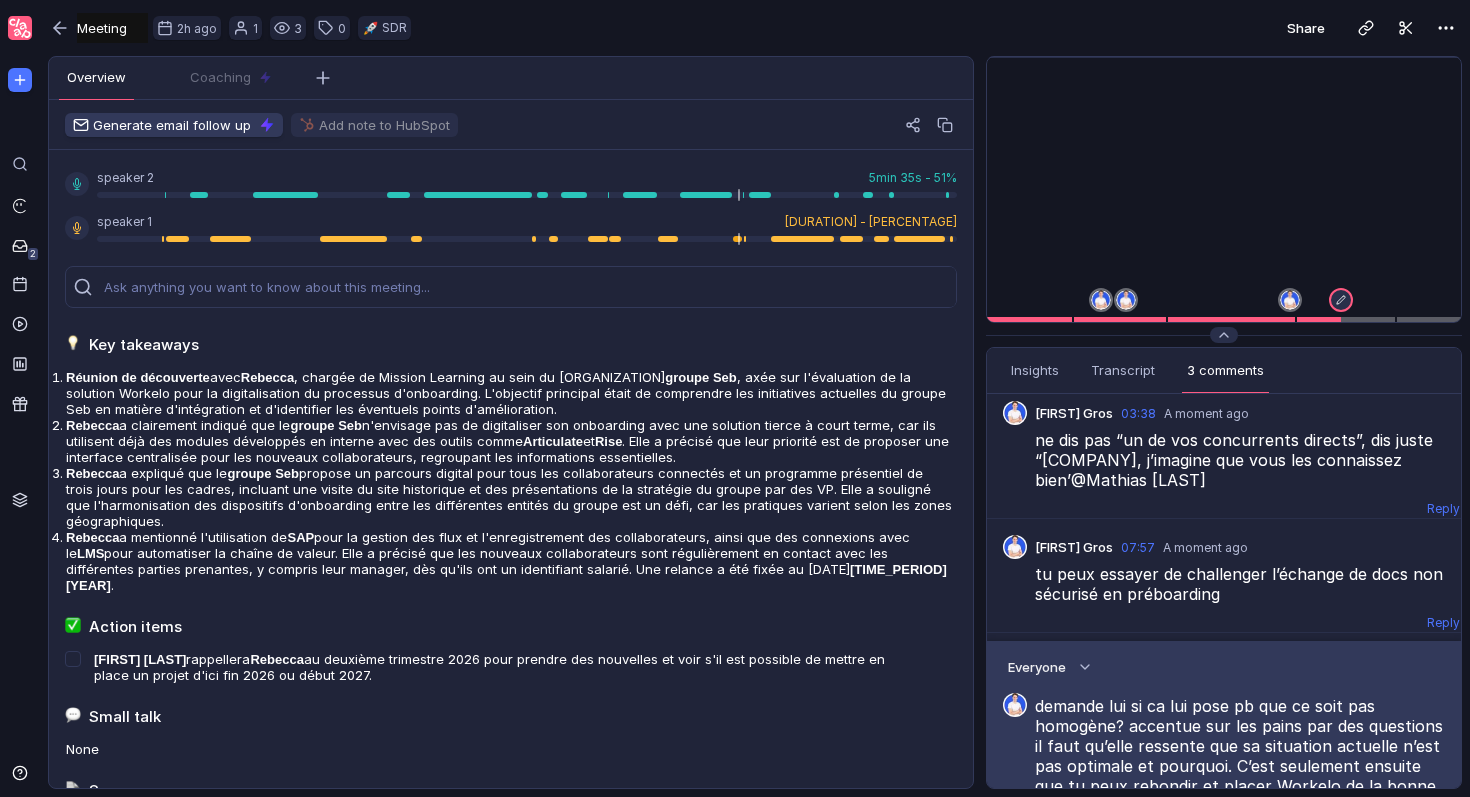 scroll, scrollTop: 266, scrollLeft: 0, axis: vertical 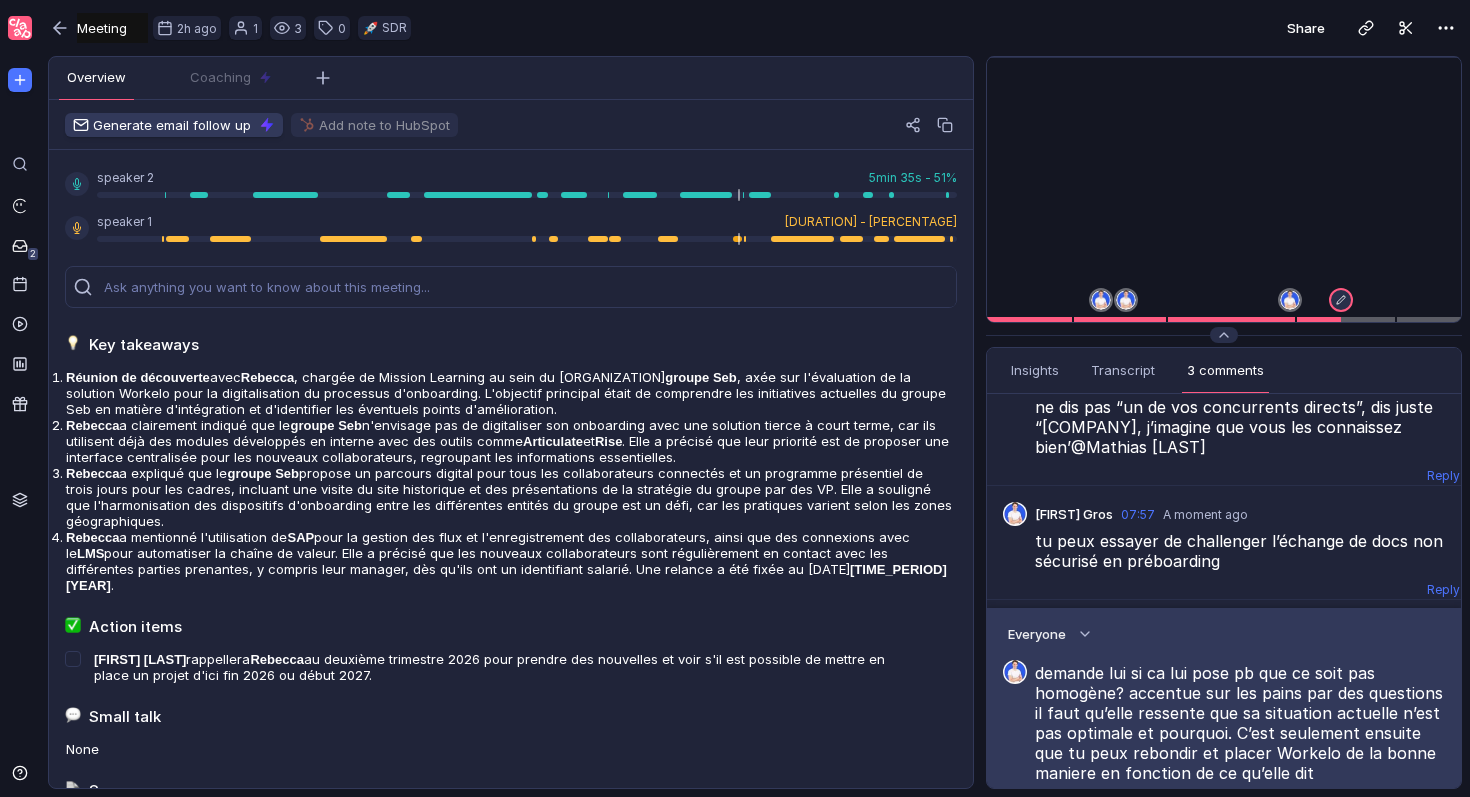 click at bounding box center [1433, 819] 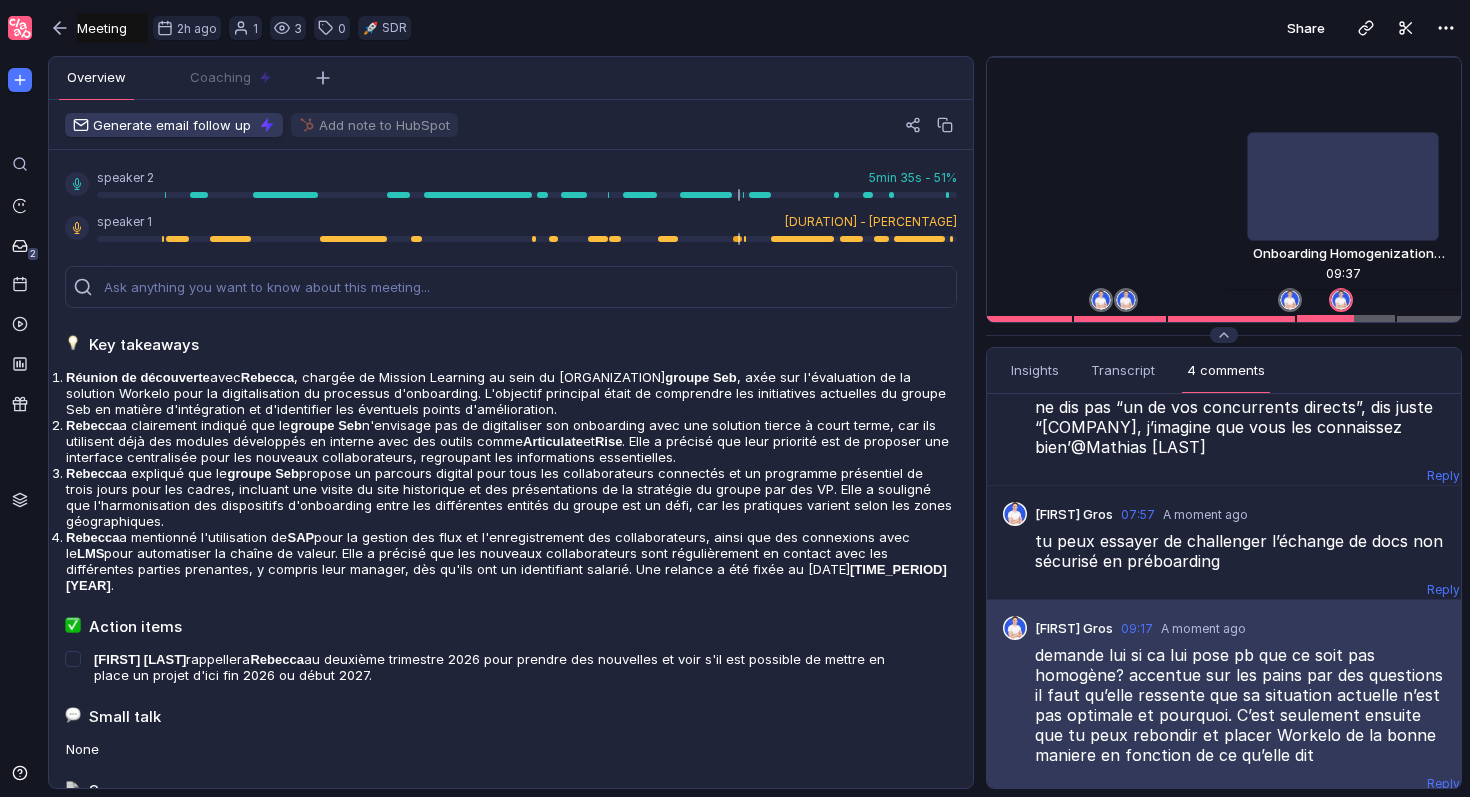 click at bounding box center (1374, 319) 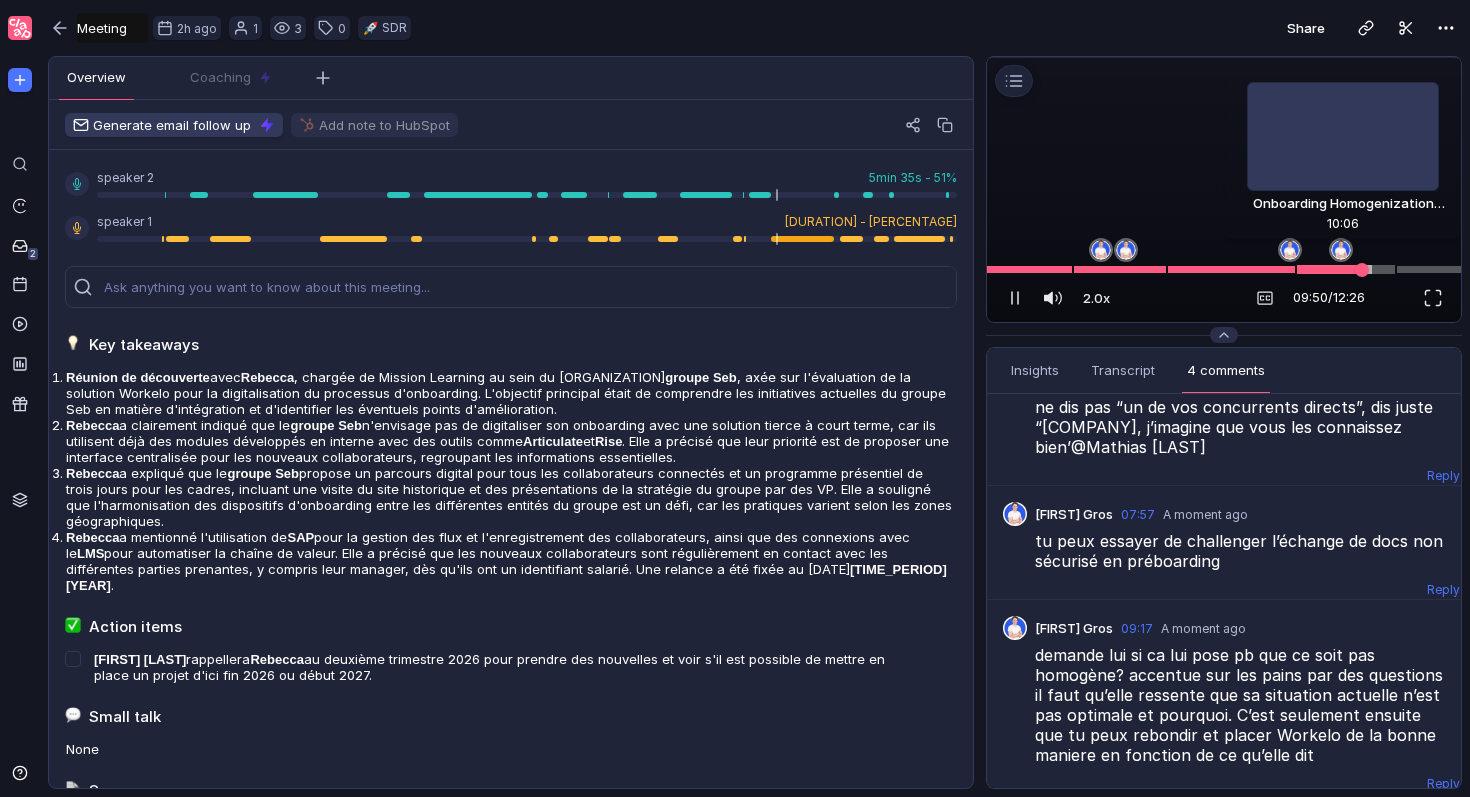 click at bounding box center (1224, 269) 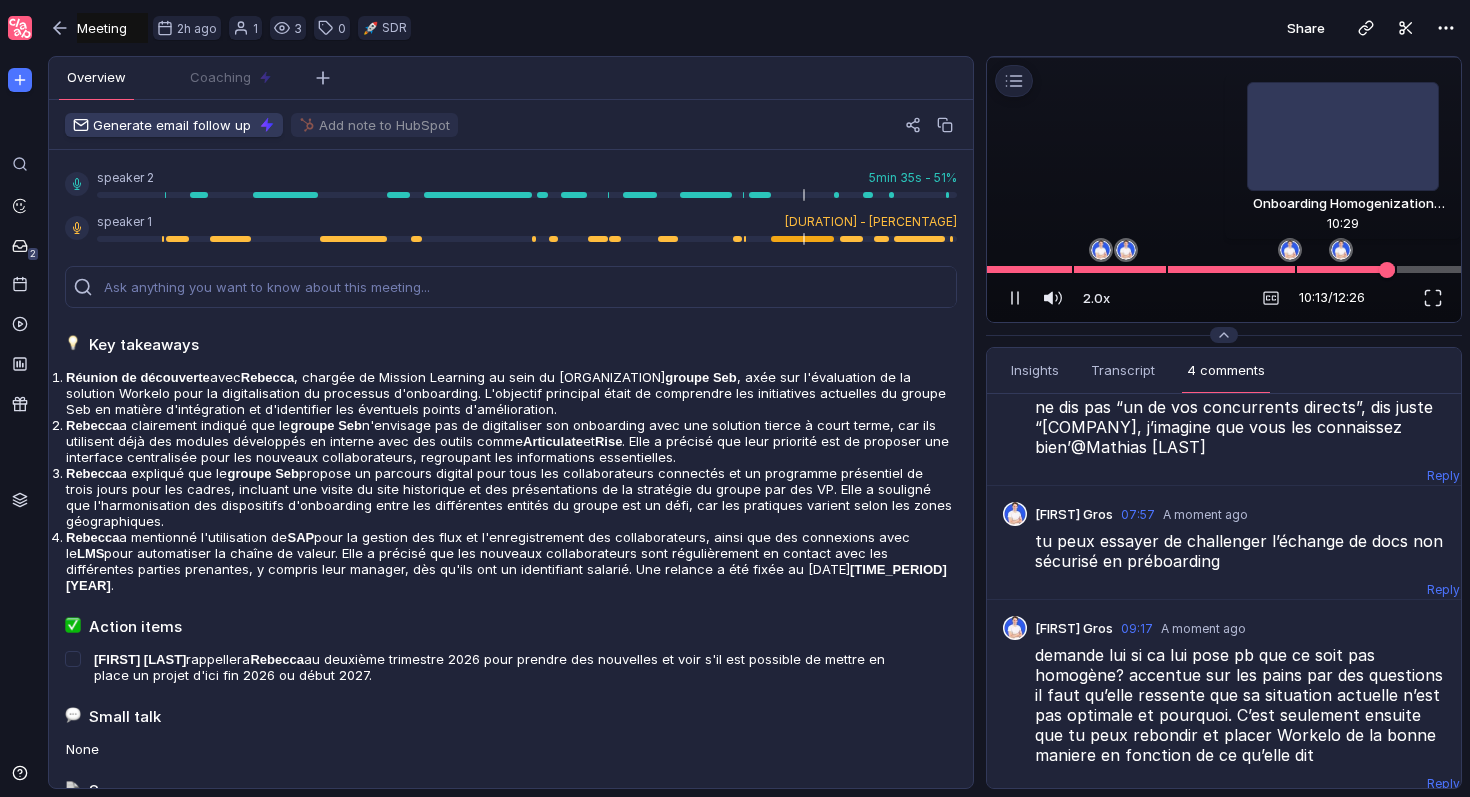 click at bounding box center [1224, 269] 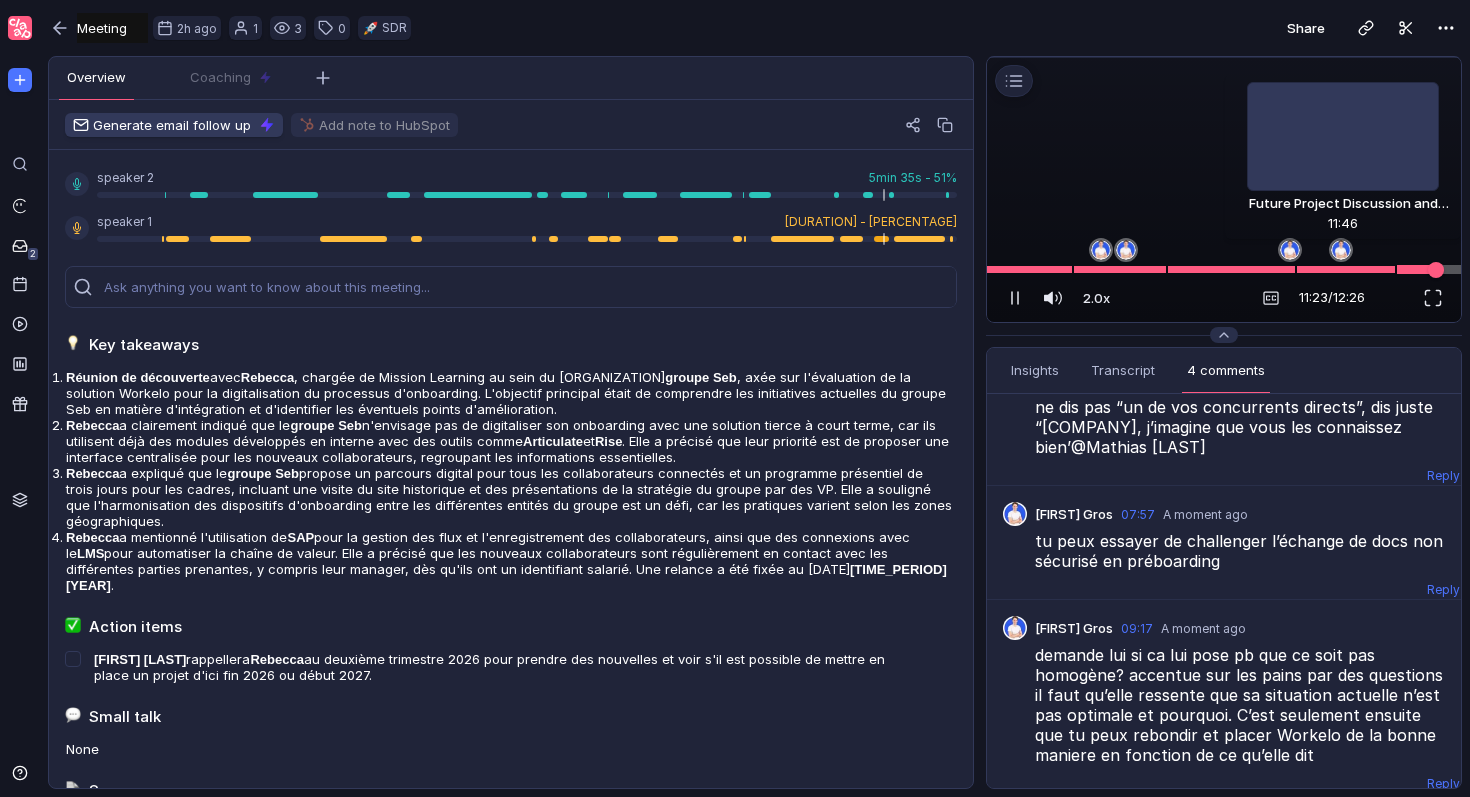 click at bounding box center [1224, 269] 